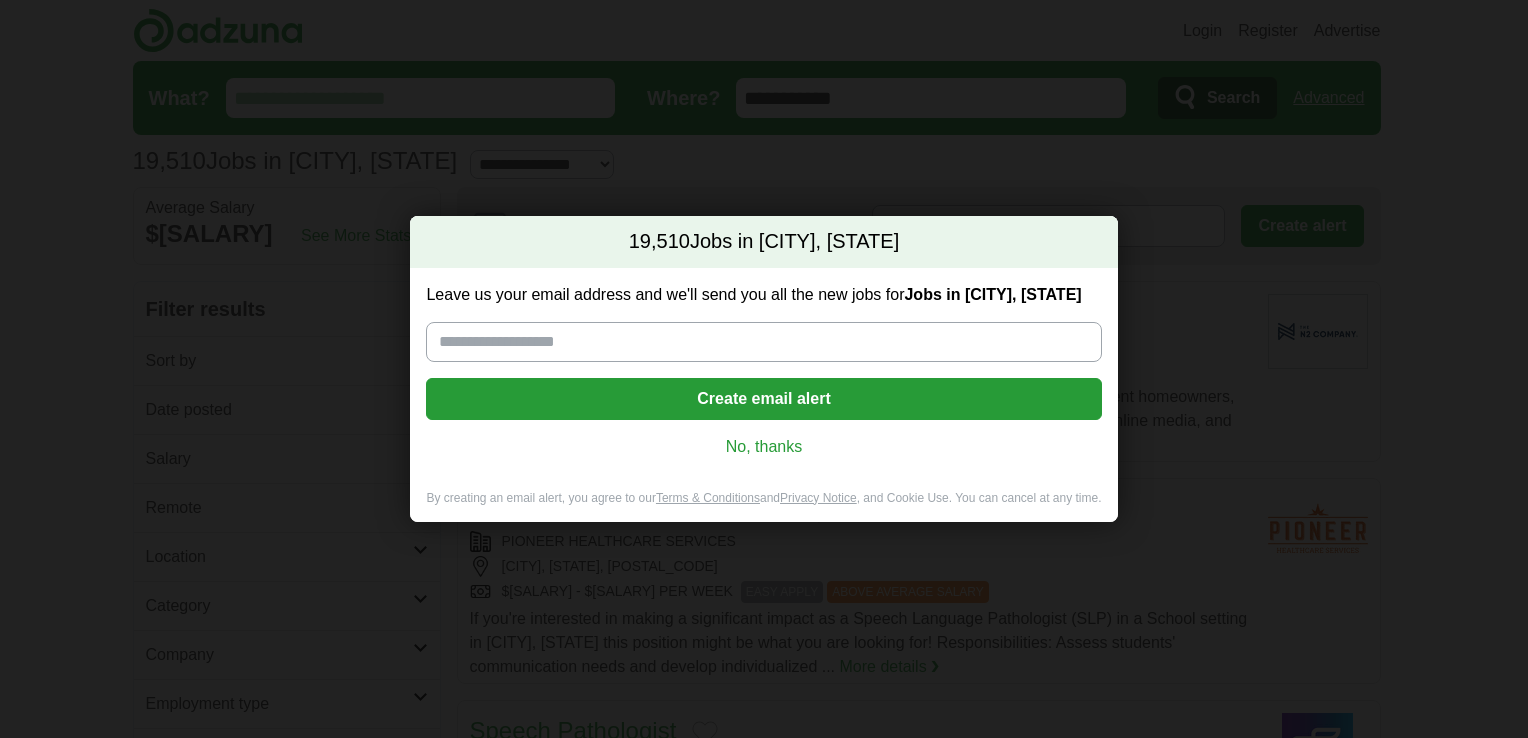 scroll, scrollTop: 0, scrollLeft: 0, axis: both 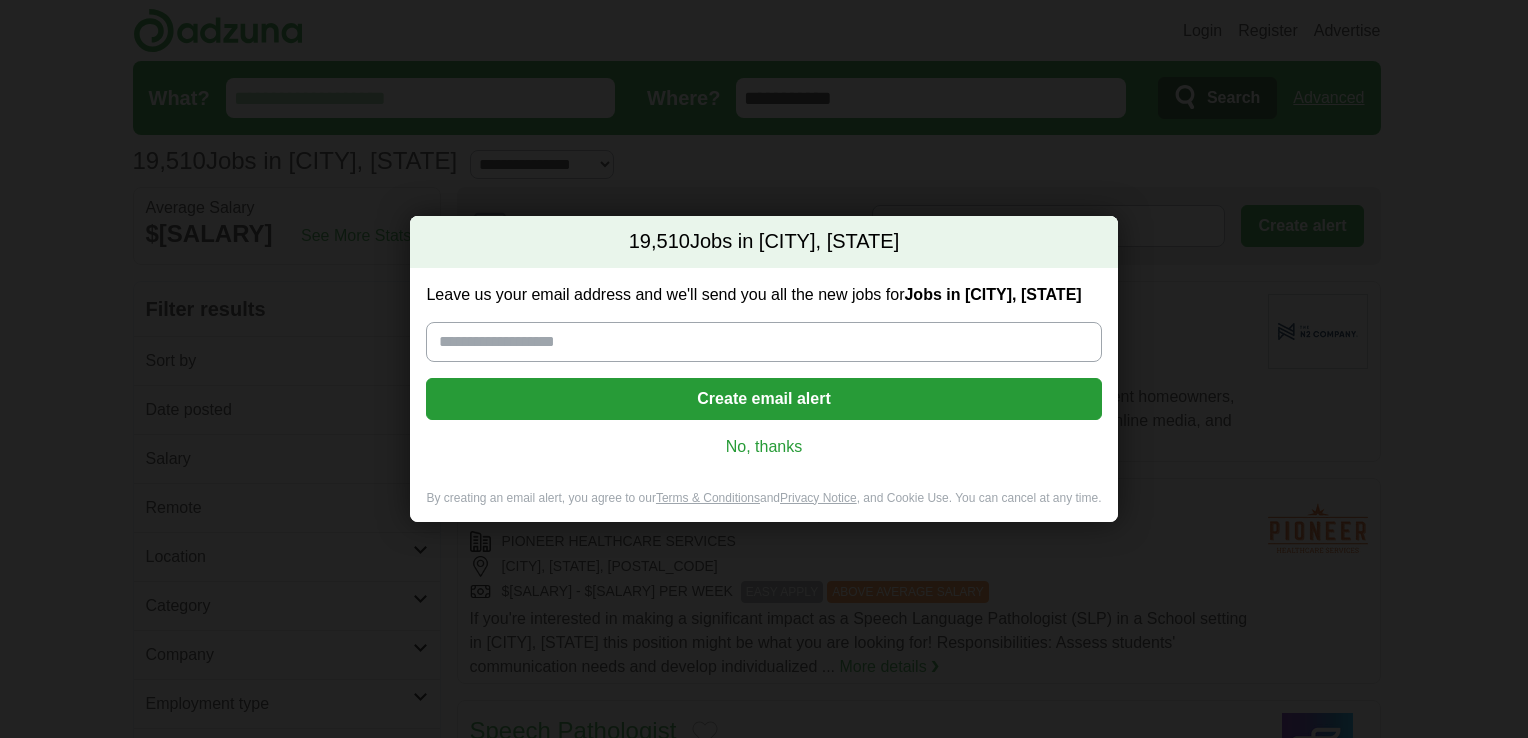 click on "Leave us your email address and we'll send you all the new jobs for Jobs in [CITY], [STATE]" at bounding box center (763, 342) 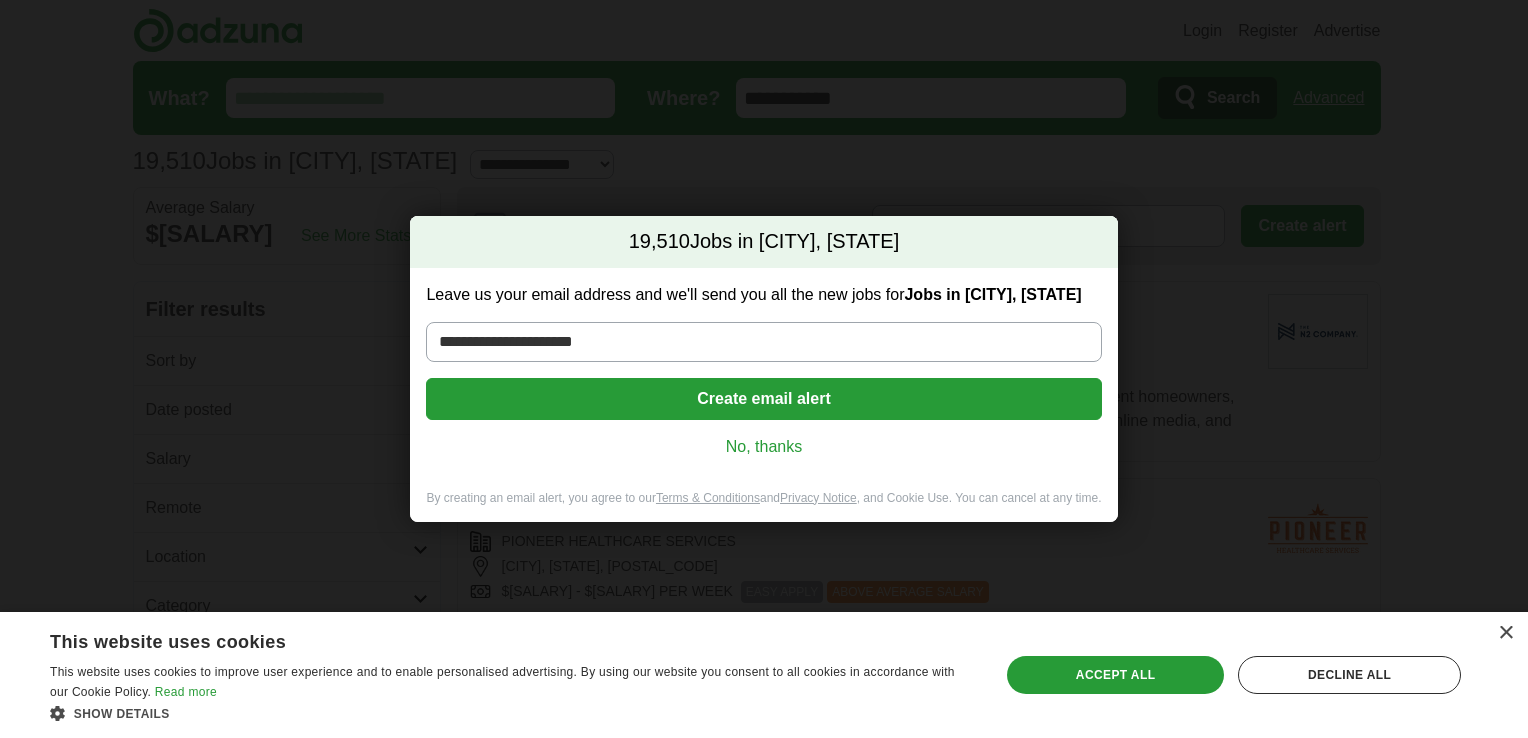 click on "Create email alert" at bounding box center (763, 399) 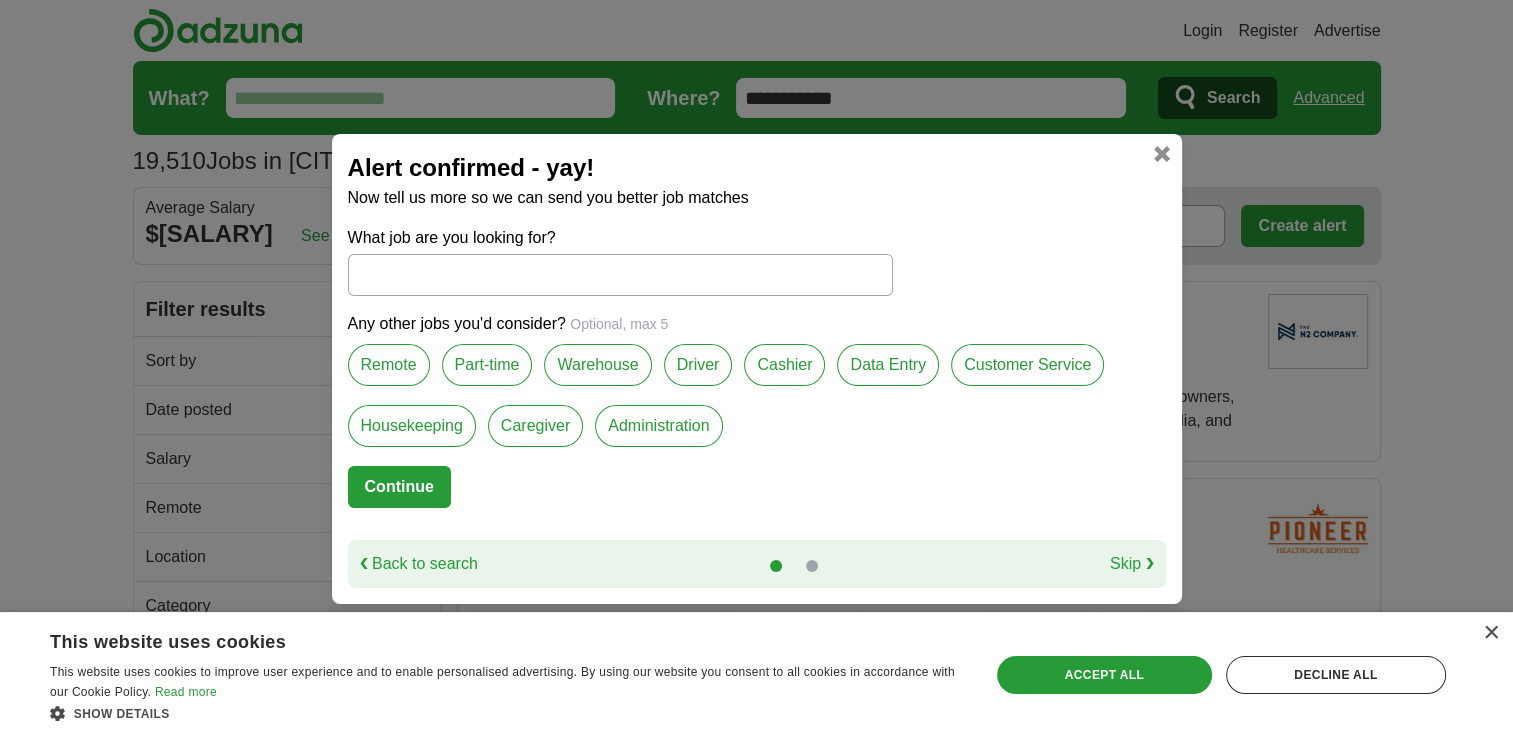 click on "Warehouse" at bounding box center [597, 365] 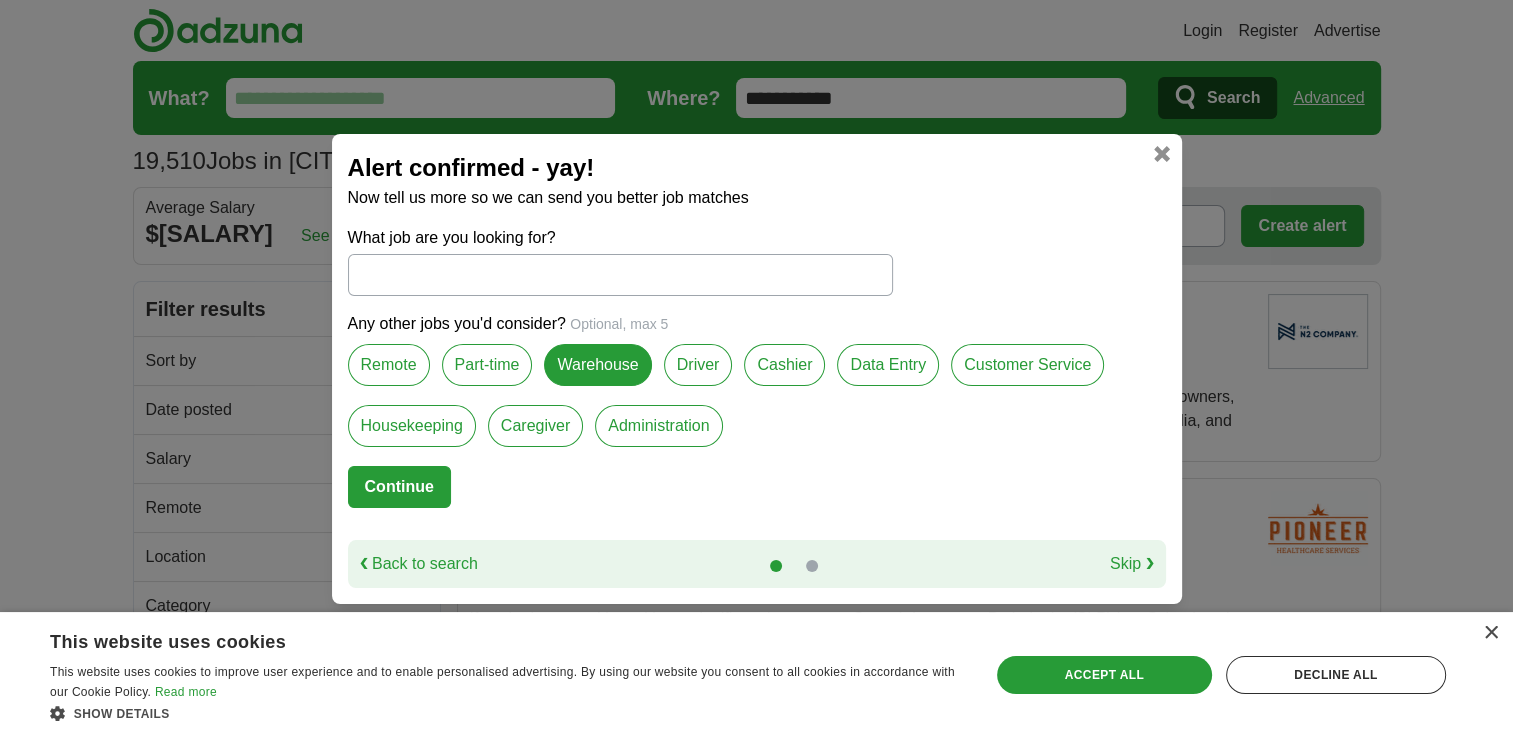 click on "Part-time" at bounding box center [487, 365] 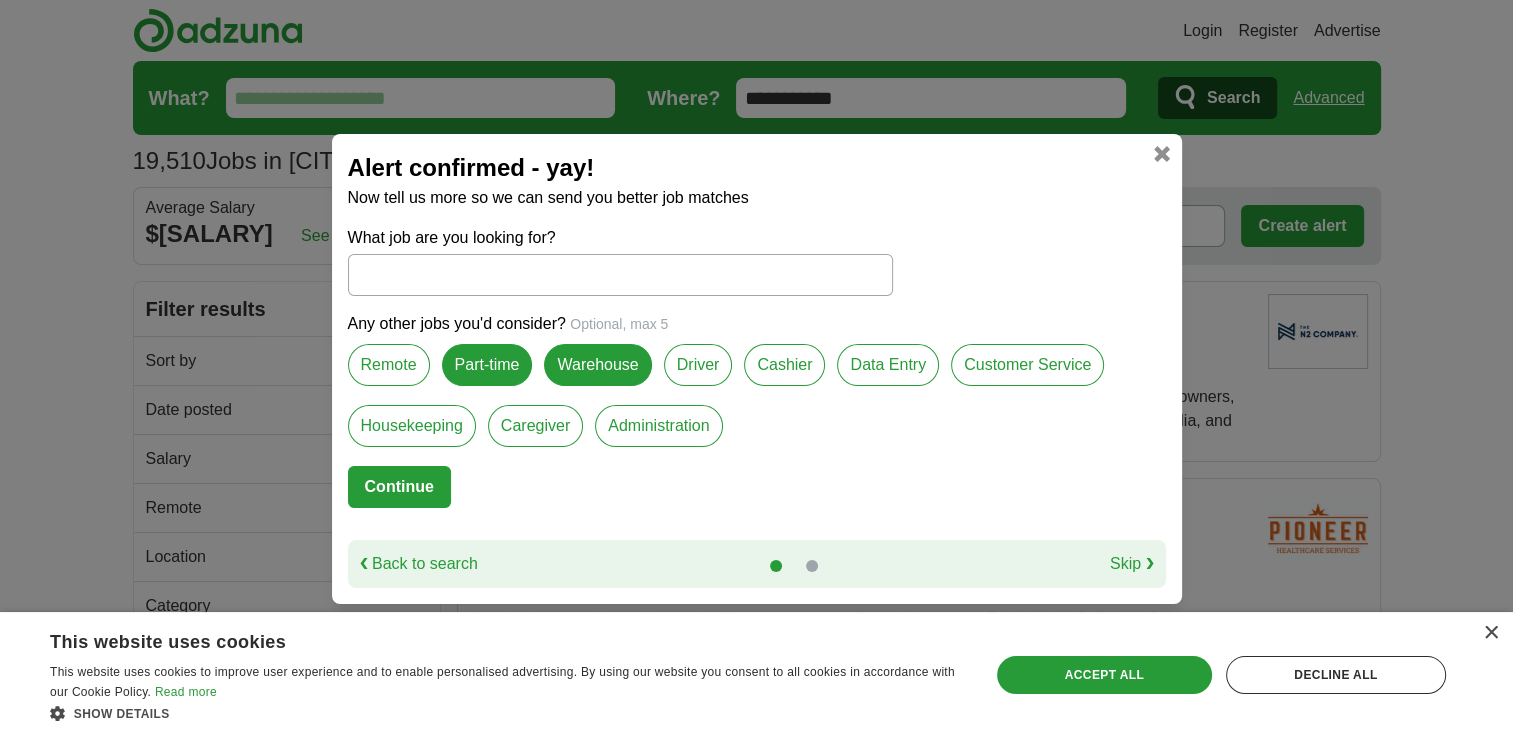click on "Housekeeping" at bounding box center (412, 426) 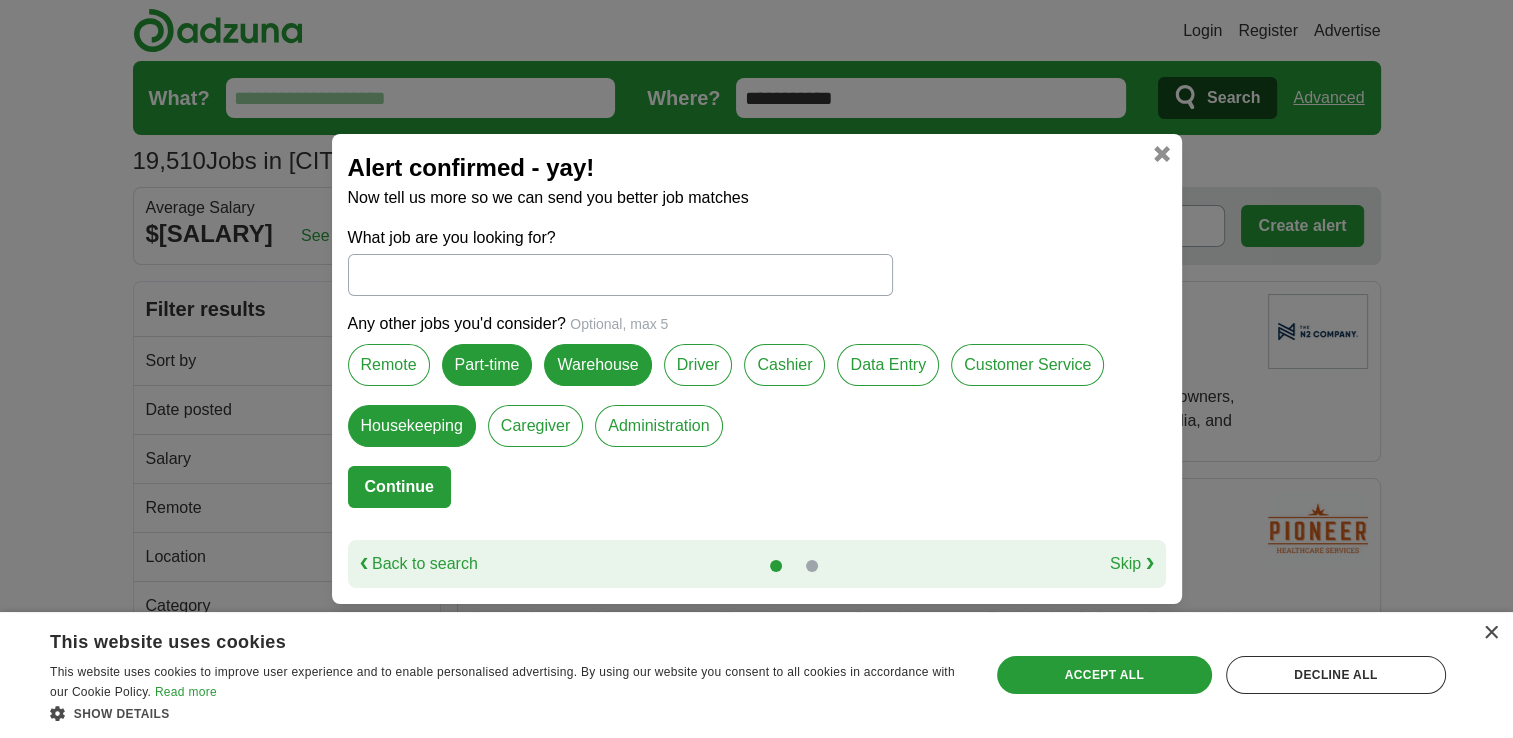 click on "Cashier" at bounding box center [784, 365] 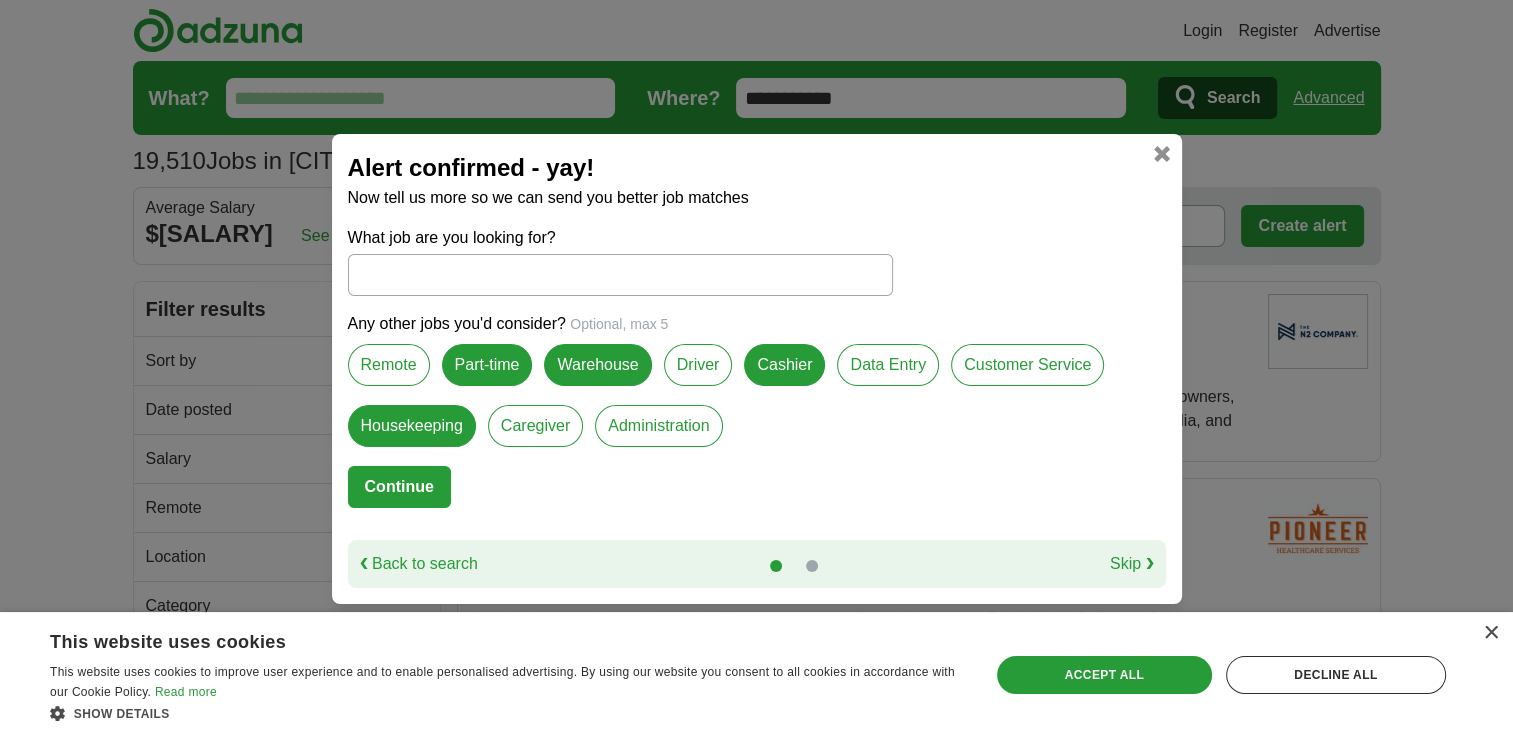 click on "Customer Service" at bounding box center [1027, 365] 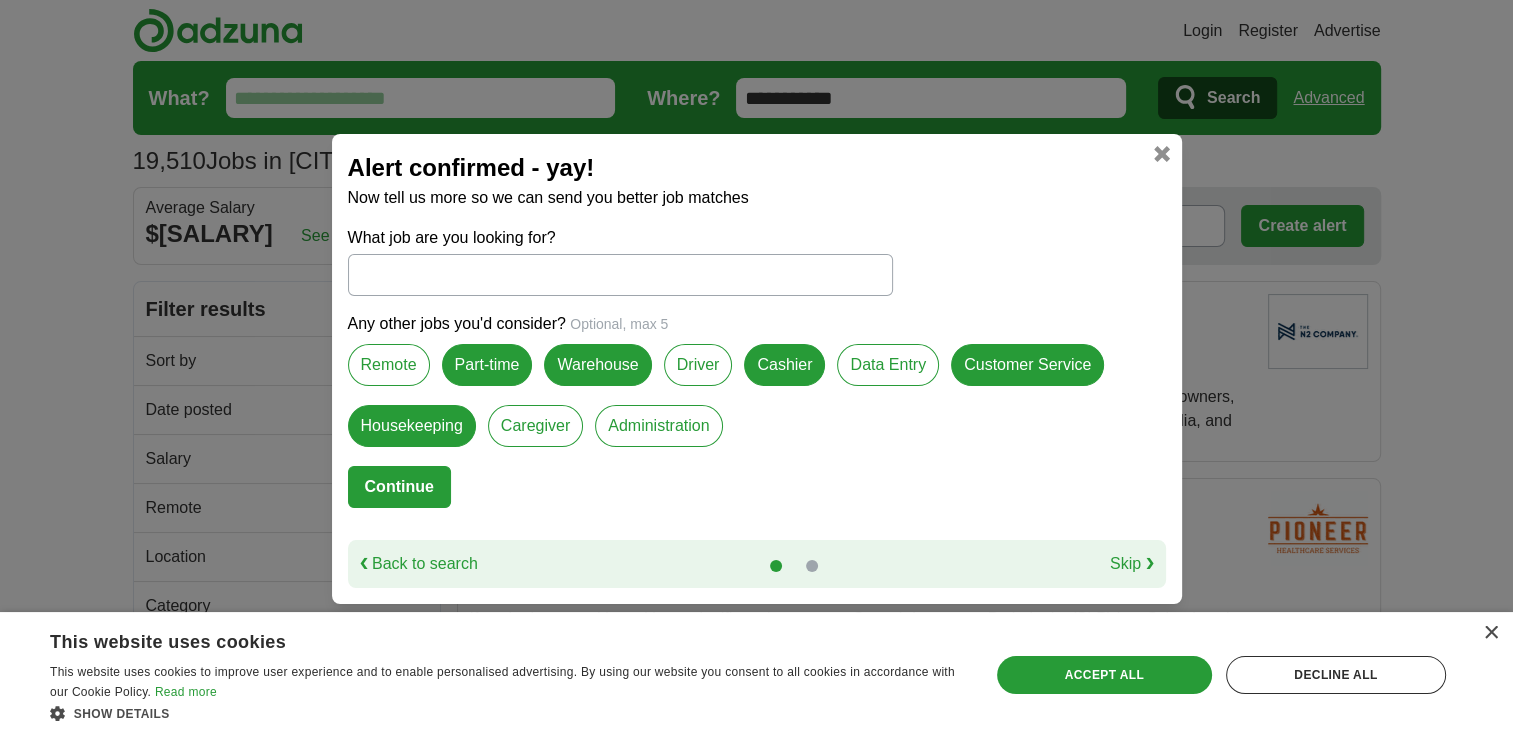 click on "Administration" at bounding box center (658, 426) 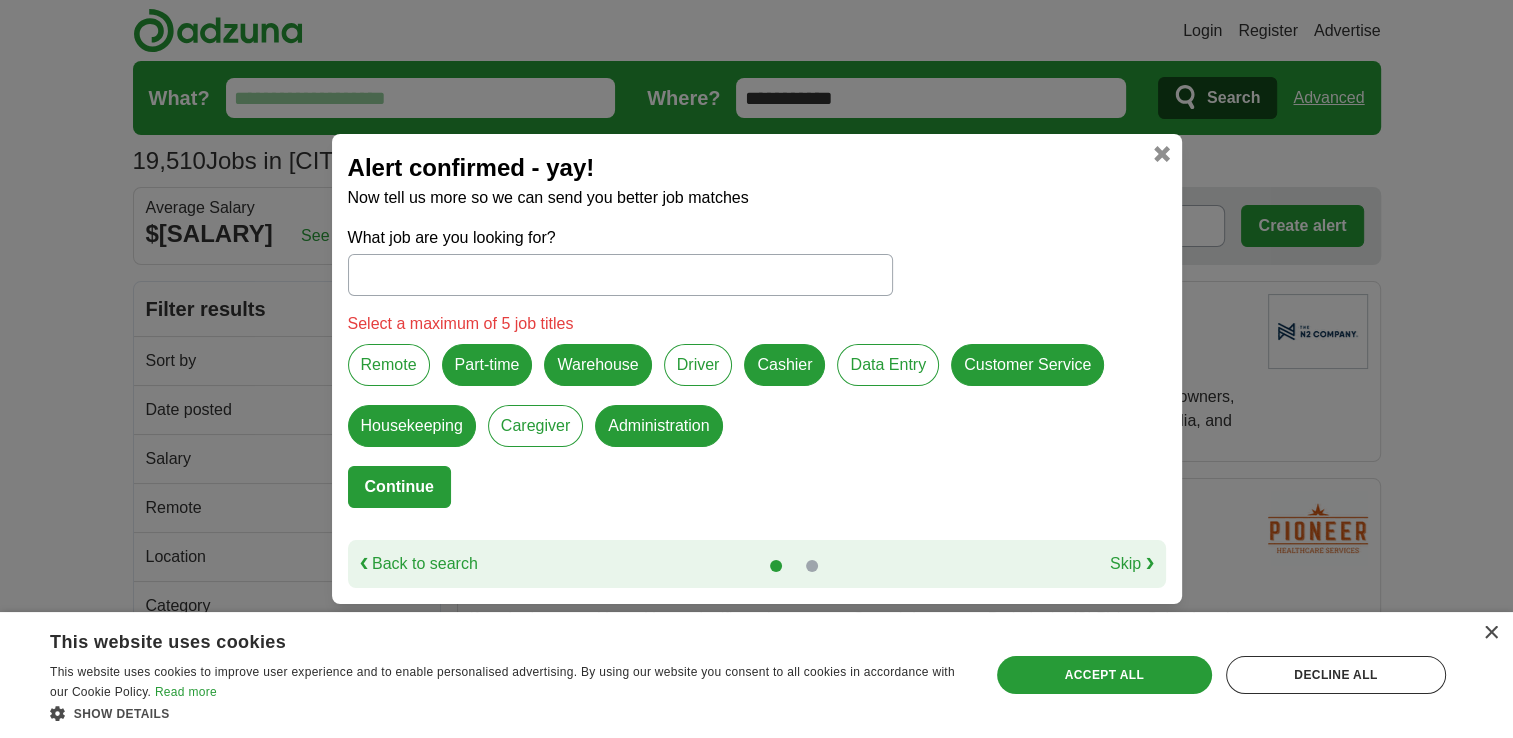 click on "Continue" at bounding box center (399, 487) 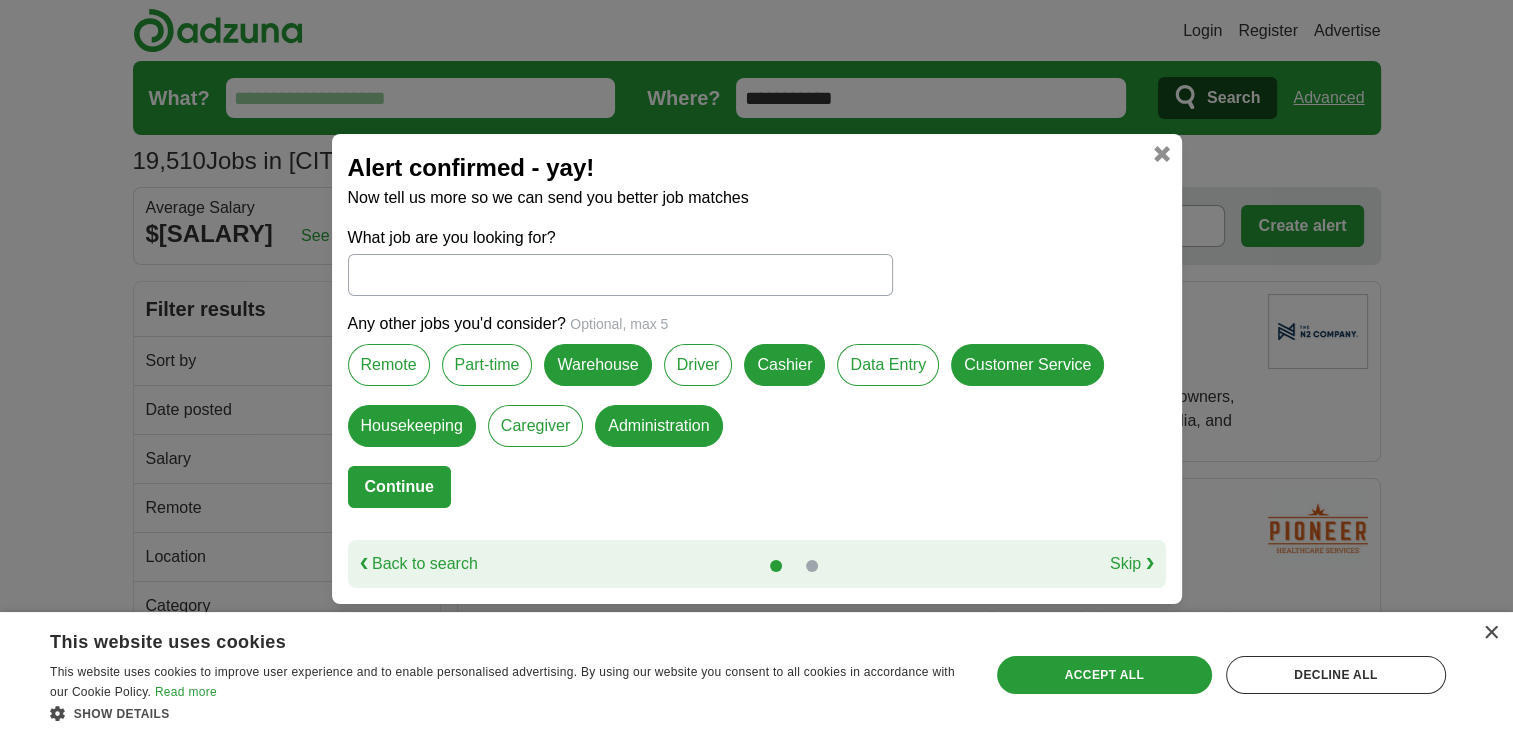 click on "Continue" at bounding box center [399, 487] 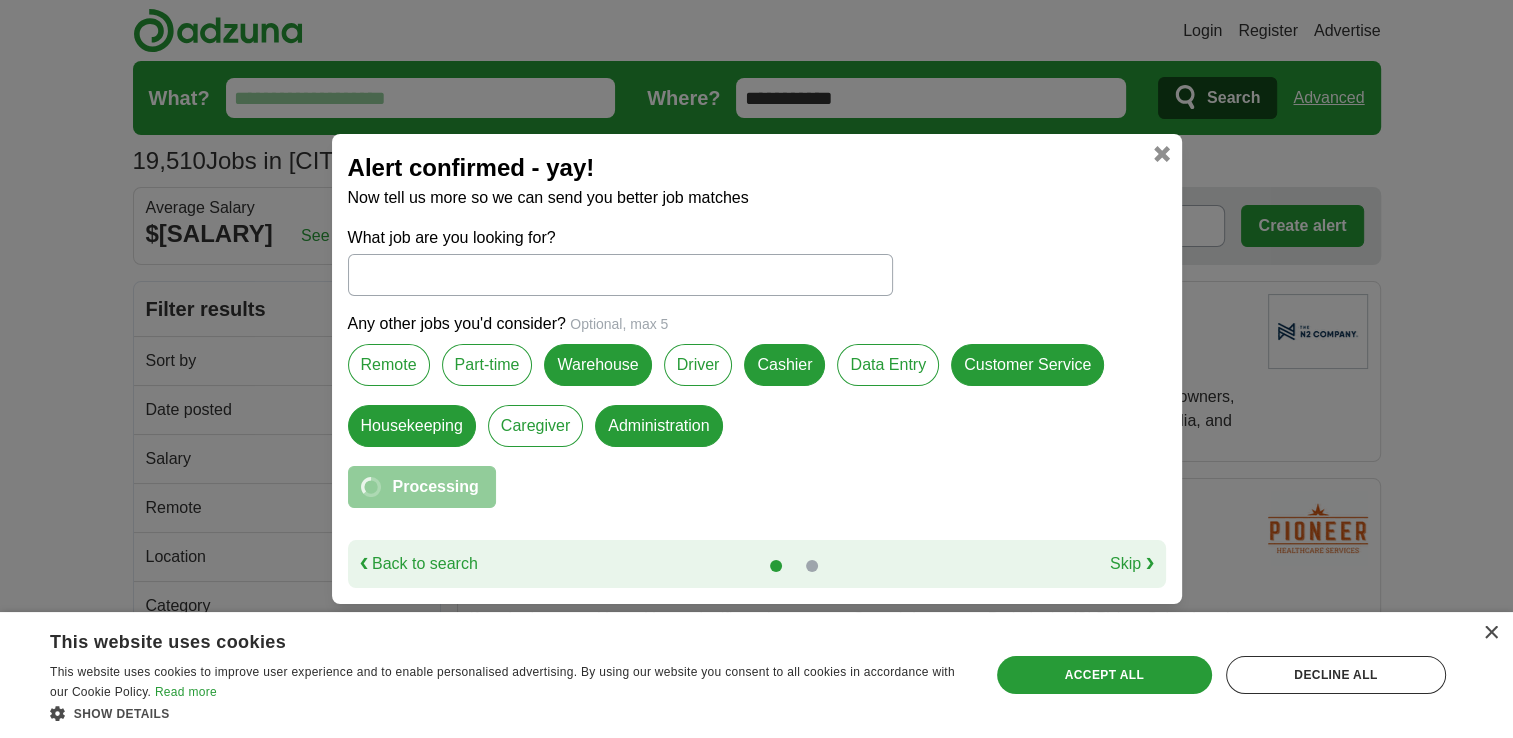 select on "*" 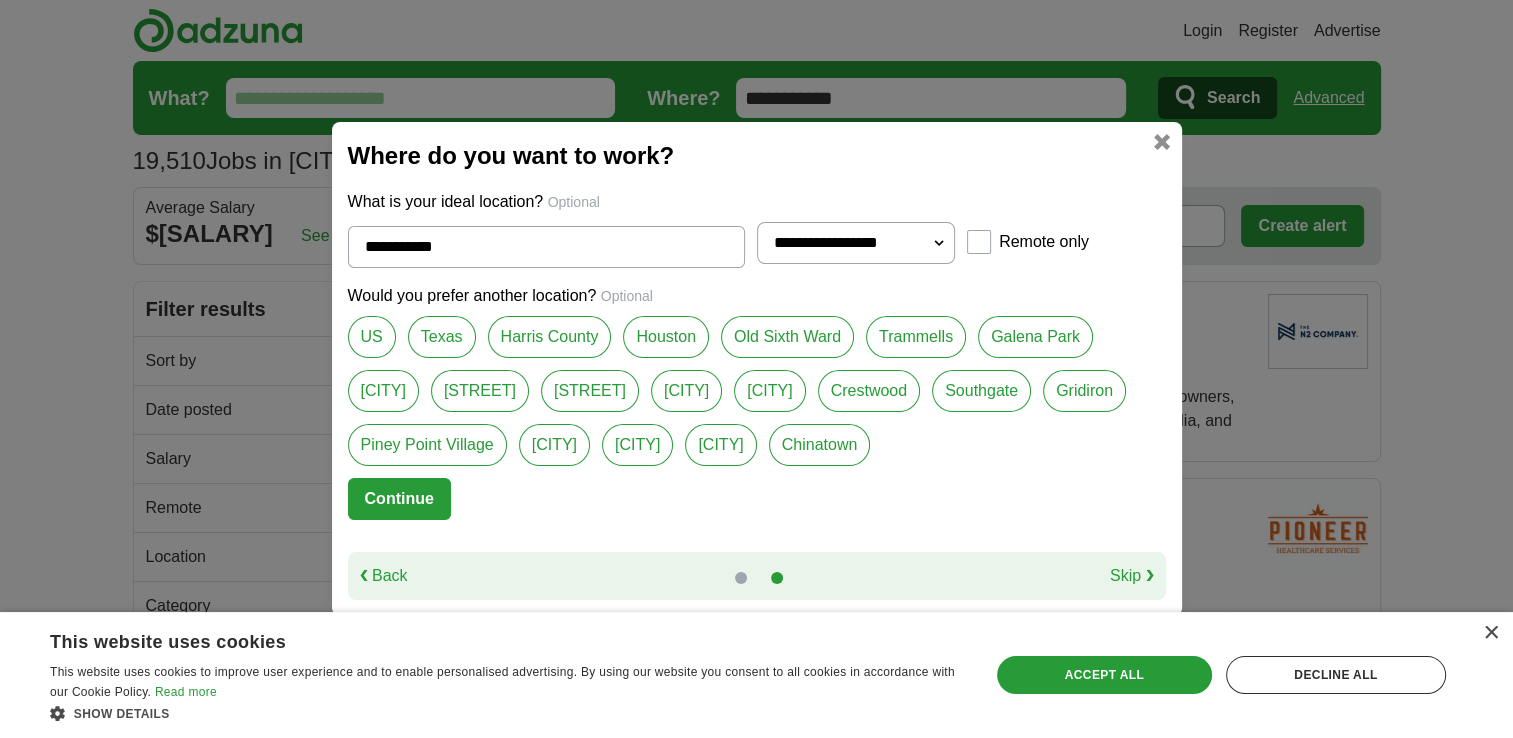 click on "Houston" at bounding box center [666, 337] 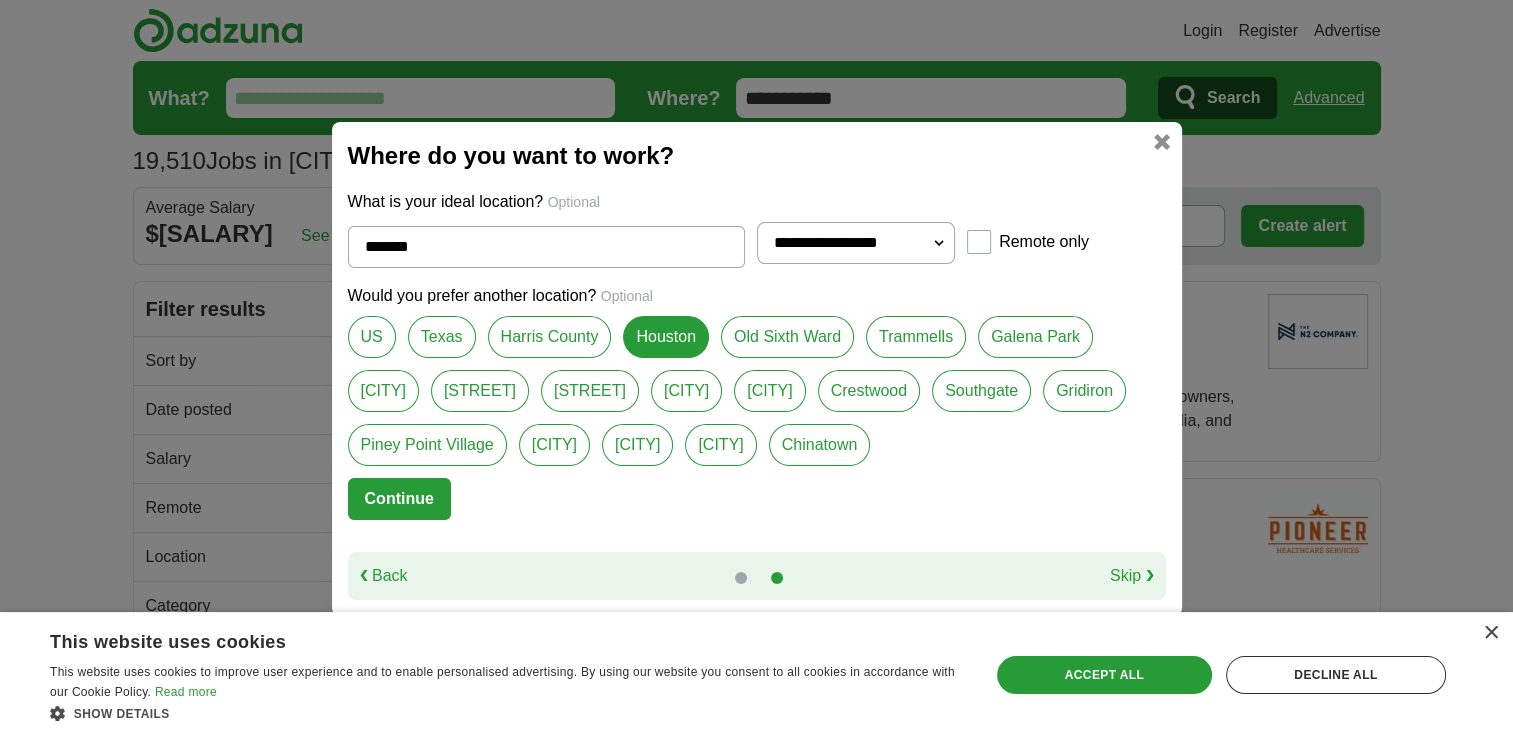 click on "Harris County" at bounding box center (550, 337) 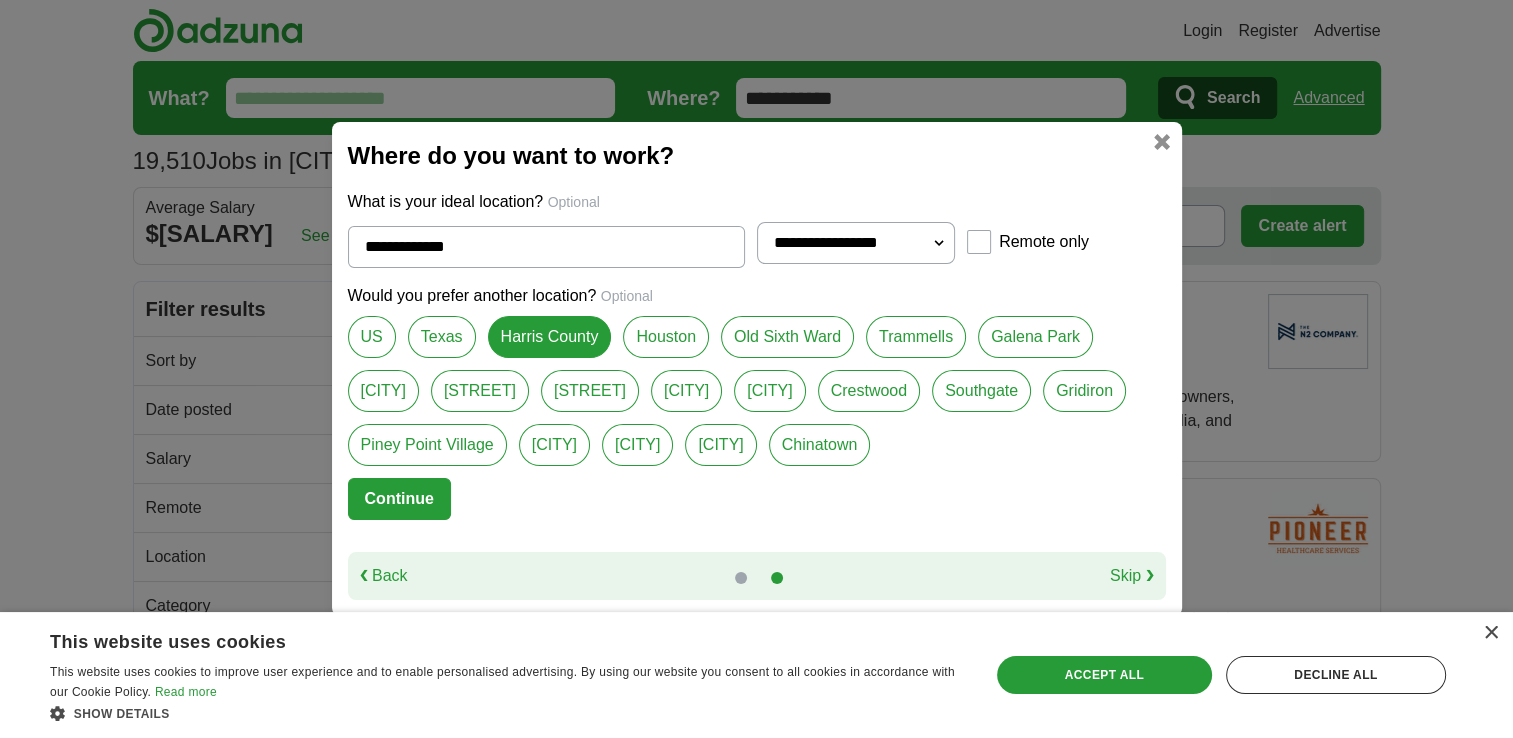 click on "[CITY]" at bounding box center (686, 391) 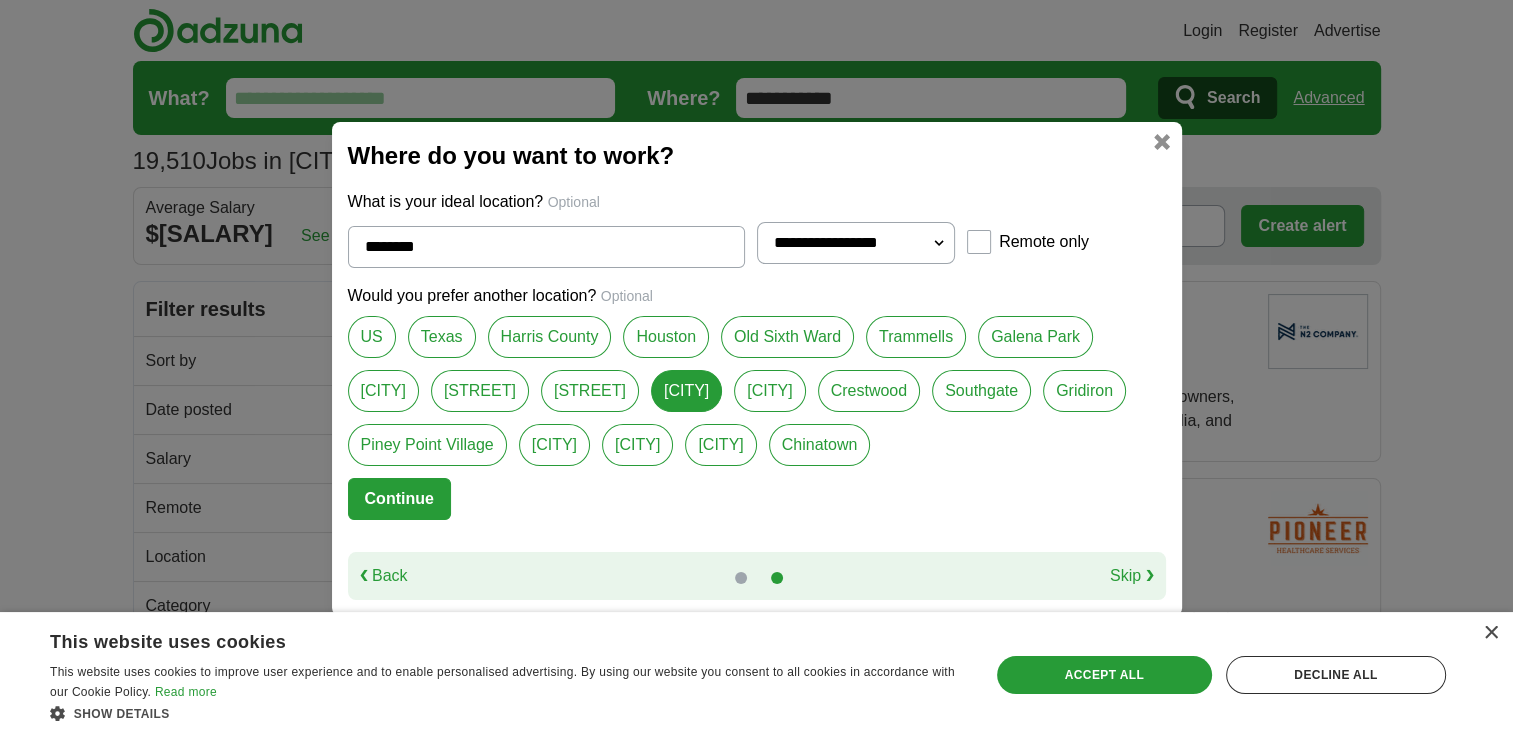 click on "Houston" at bounding box center (666, 337) 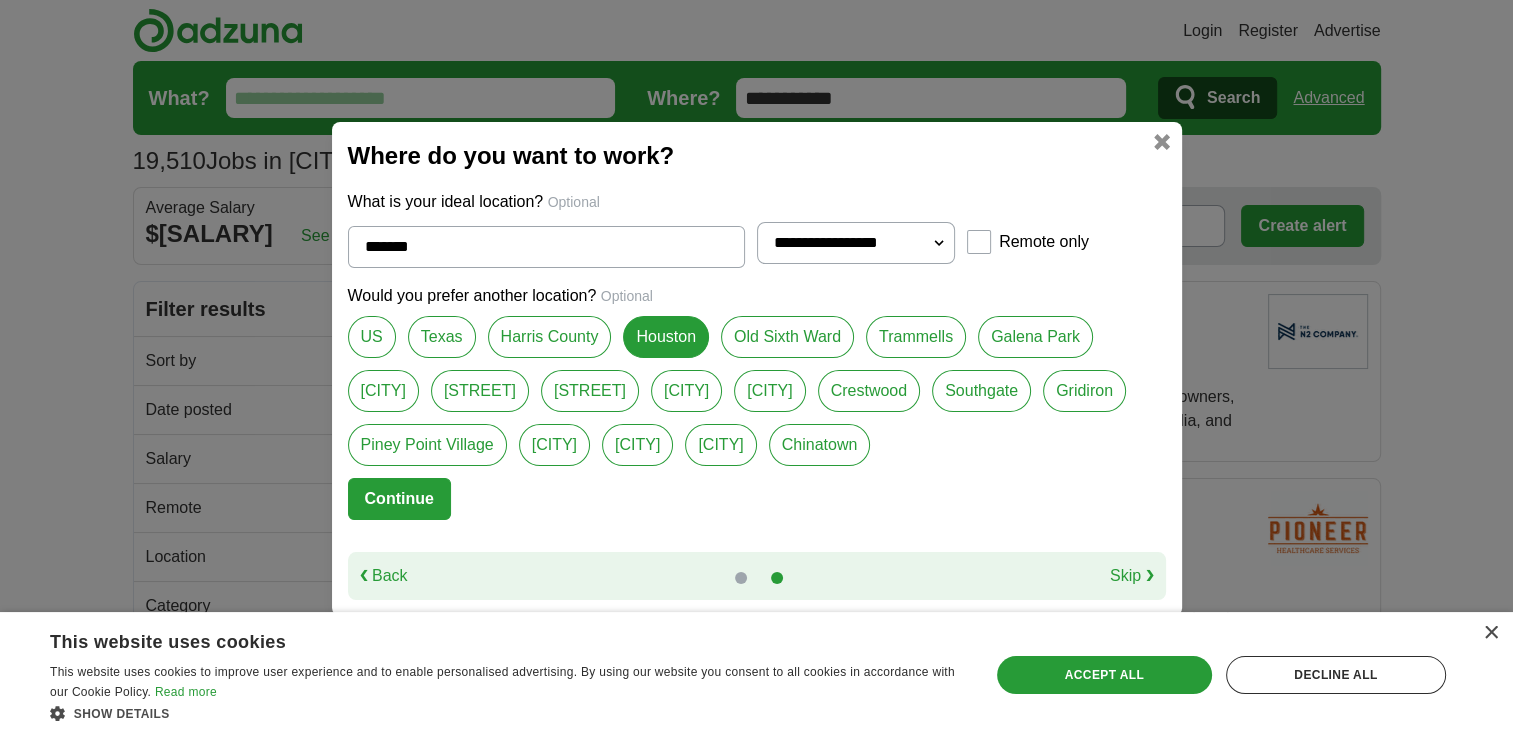 click on "Continue" at bounding box center [399, 499] 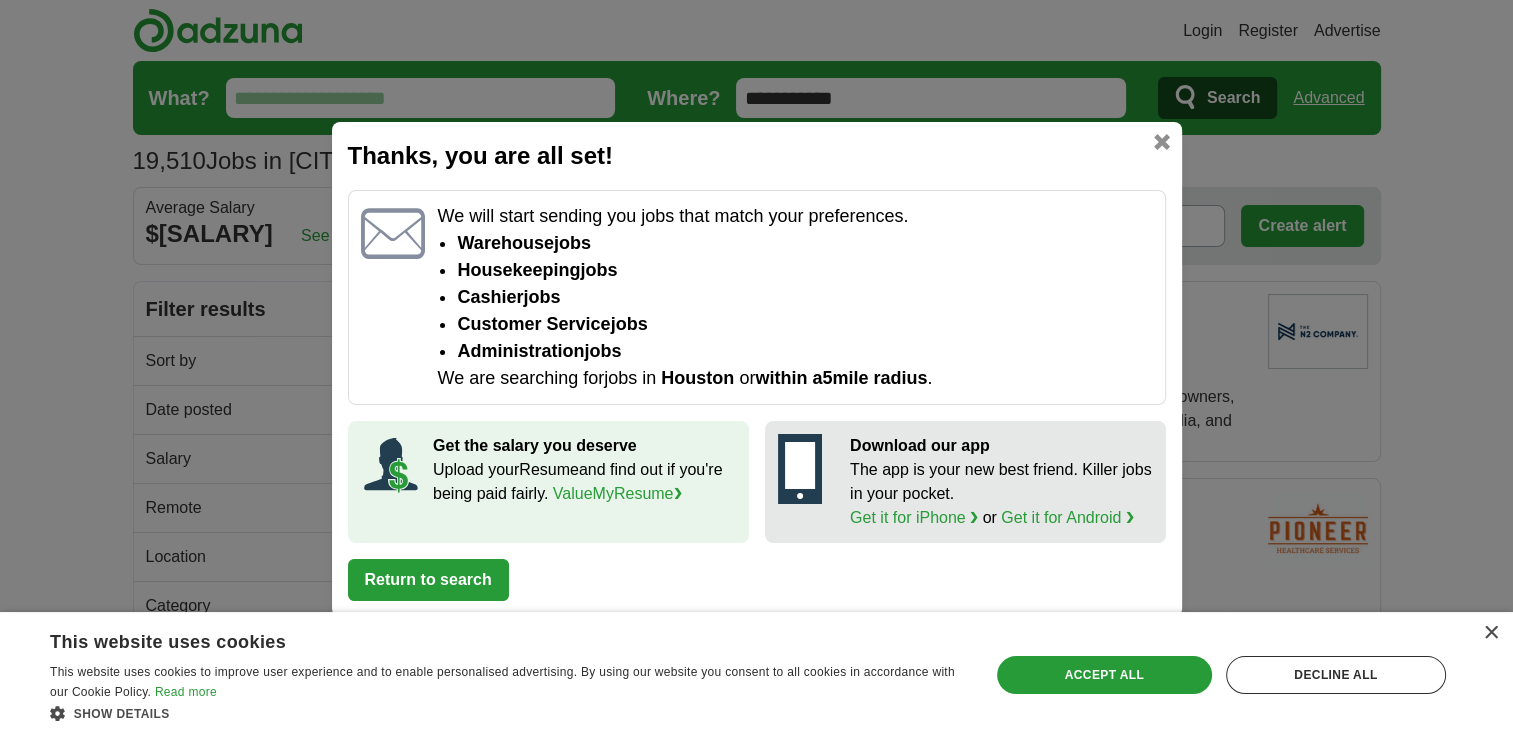 click on "Return to search" at bounding box center (428, 580) 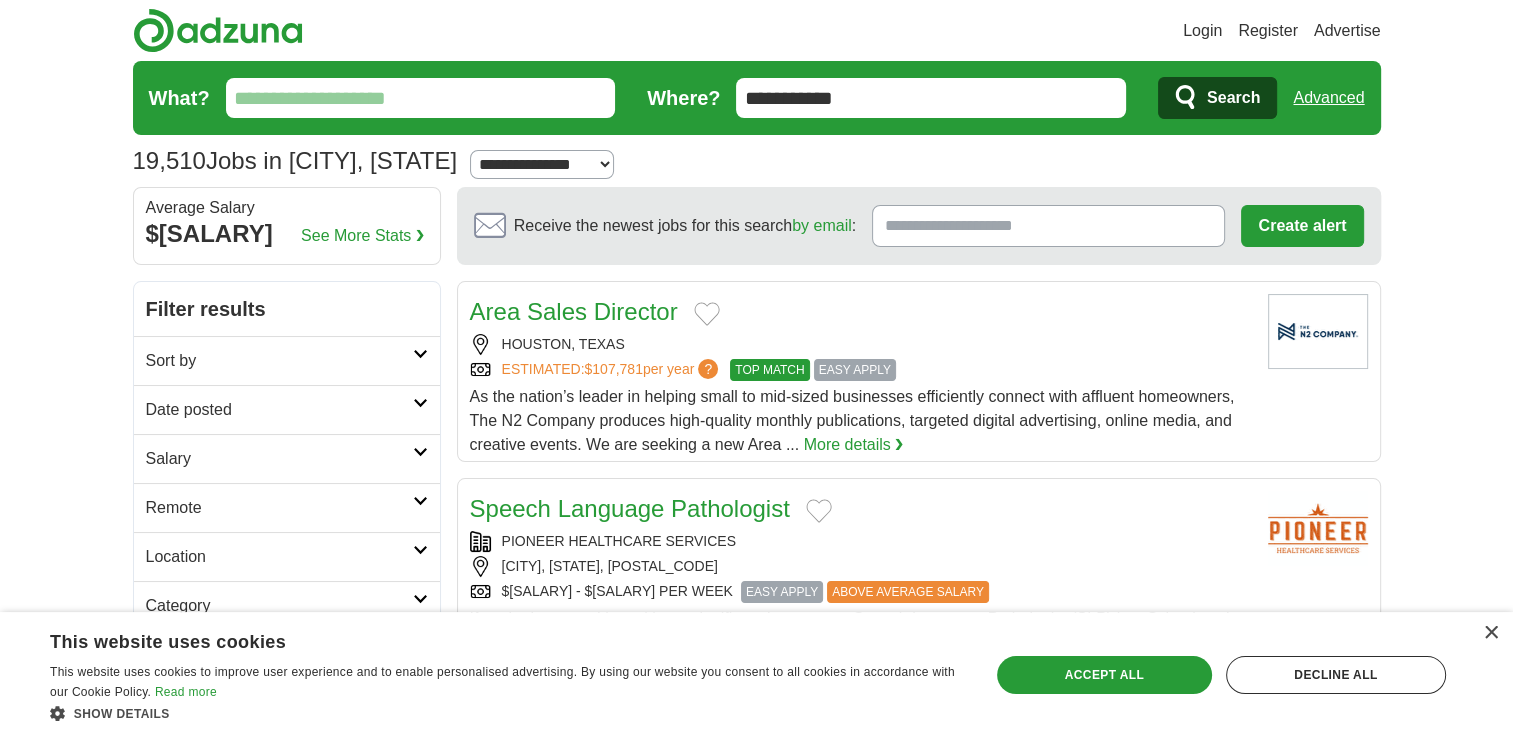 click on "What?" at bounding box center [421, 98] 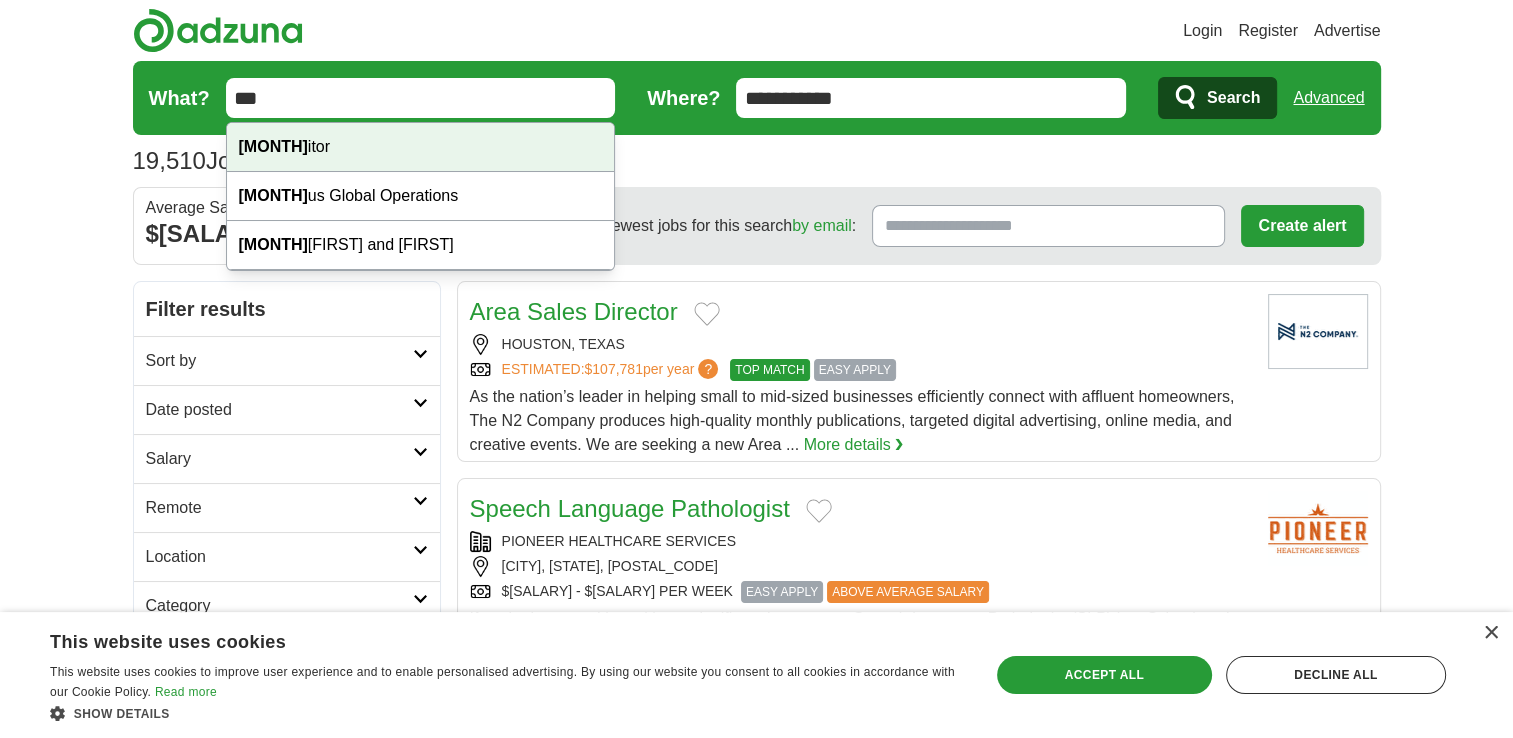 type on "***" 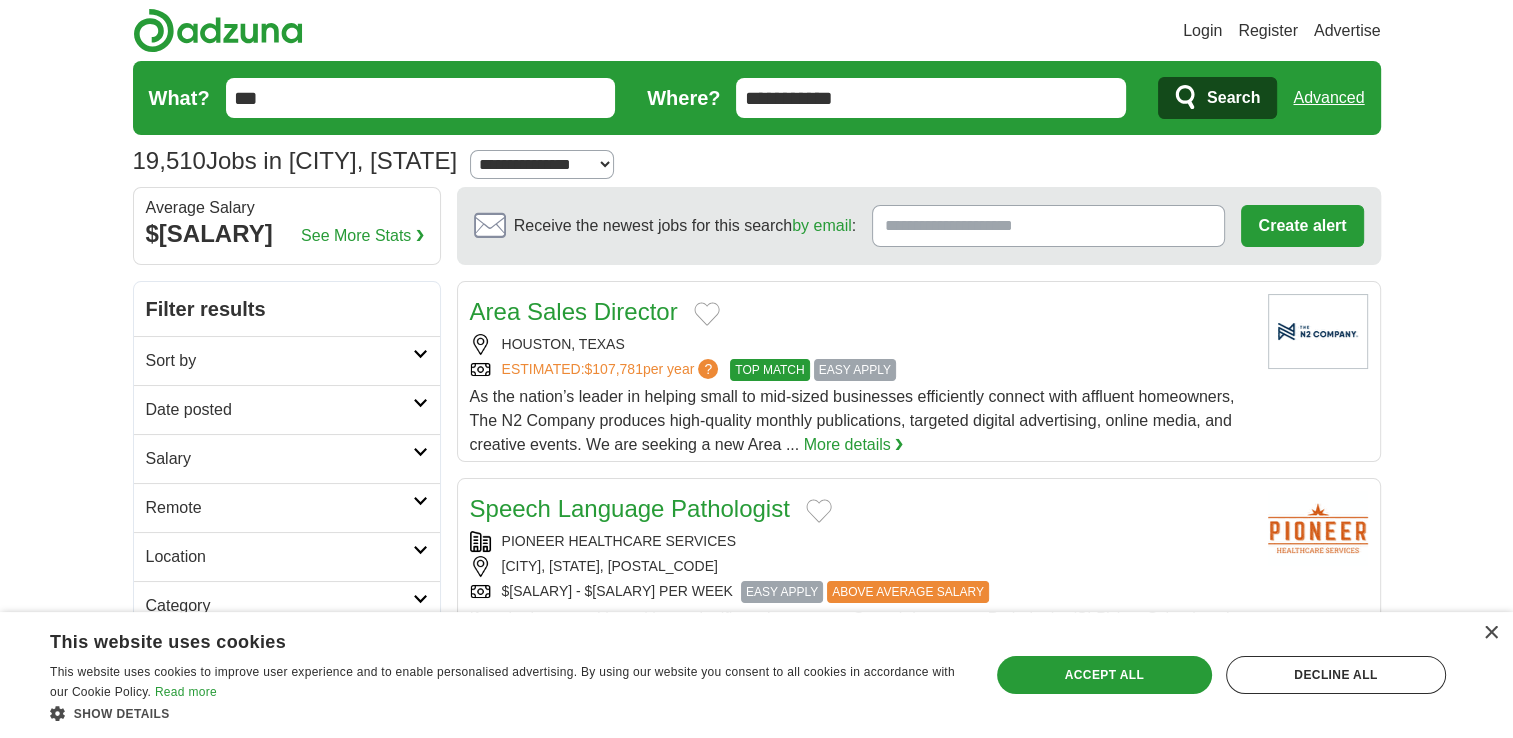click on "Search" at bounding box center [1233, 98] 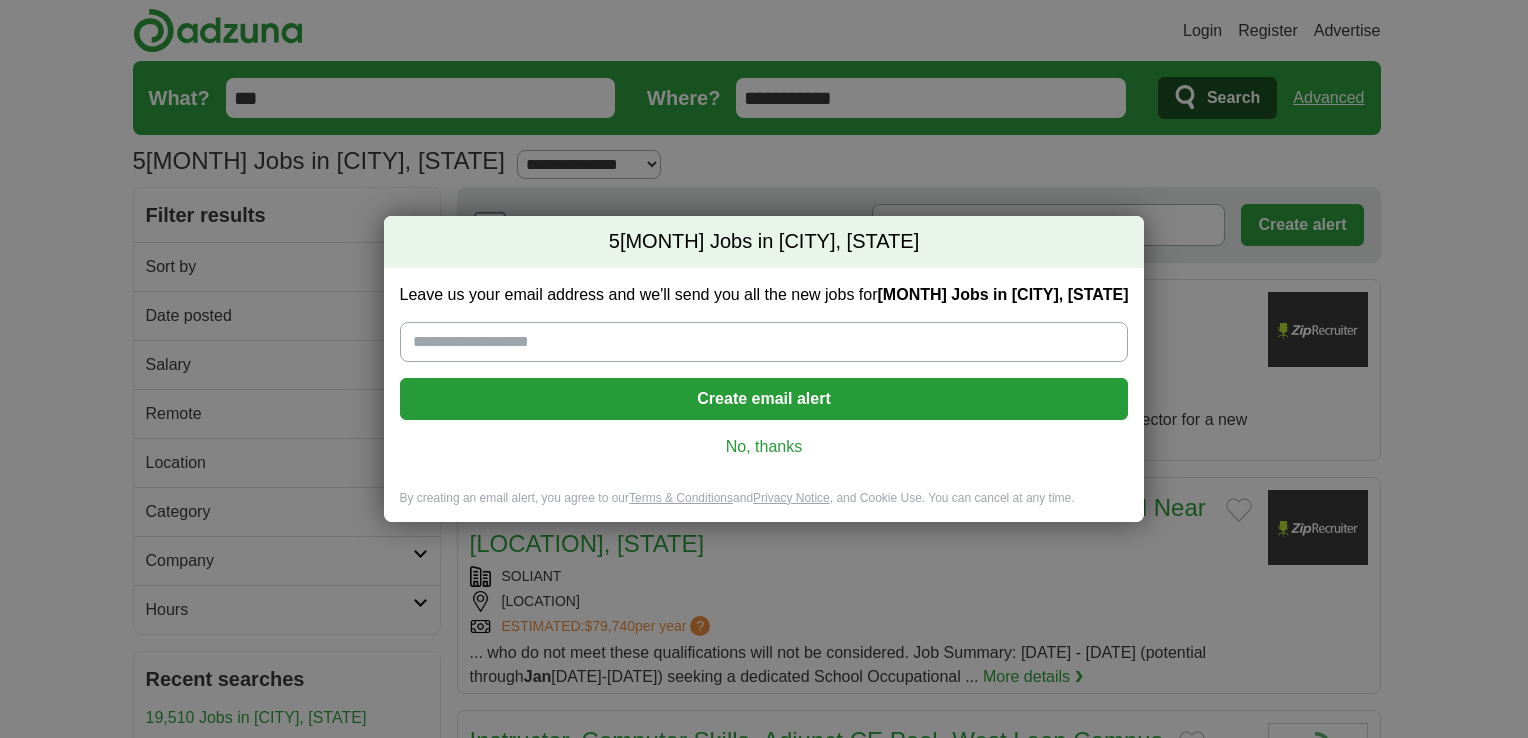 scroll, scrollTop: 0, scrollLeft: 0, axis: both 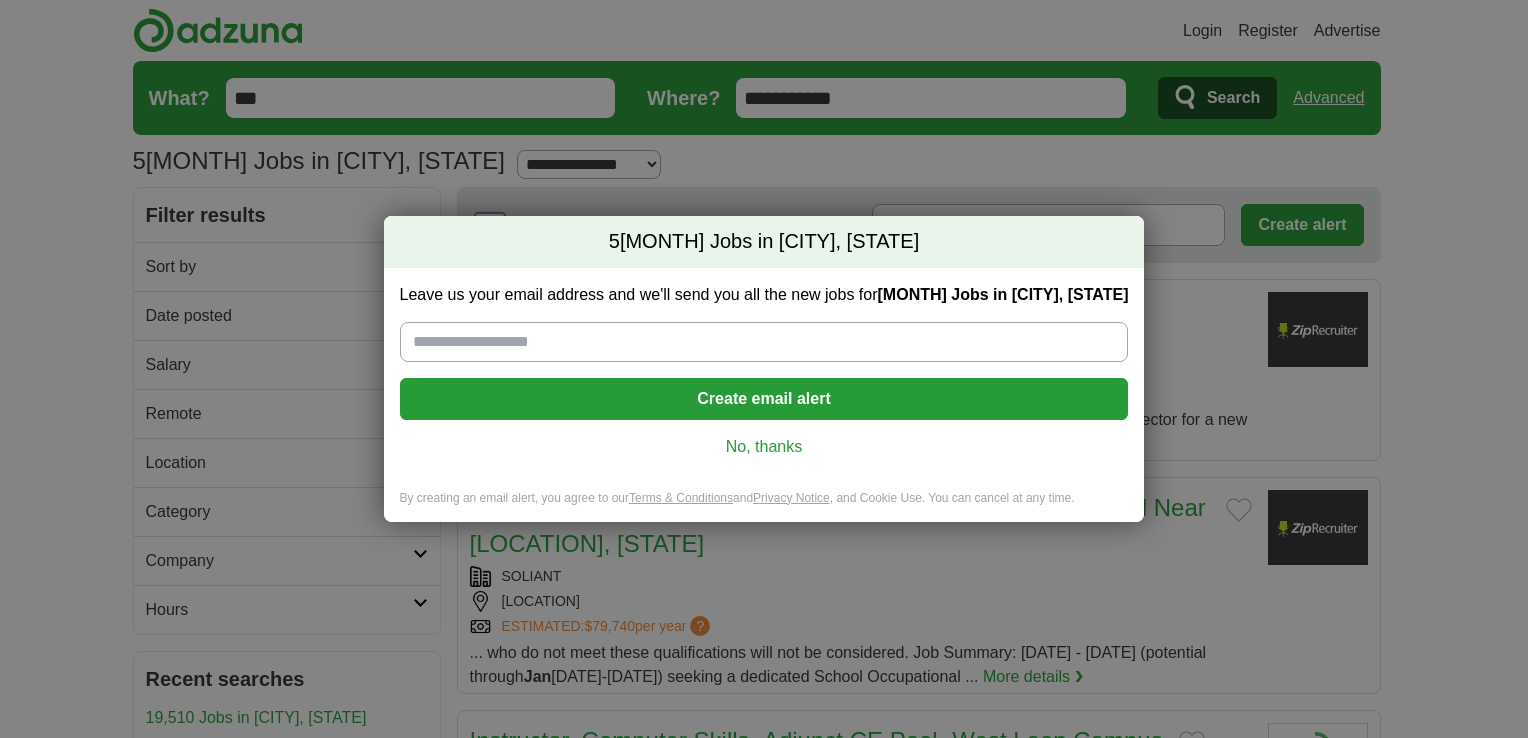 click on "Leave us your email address and we'll send you all the new jobs for  [MONTH]  Jobs in [CITY], [STATE]" at bounding box center (764, 342) 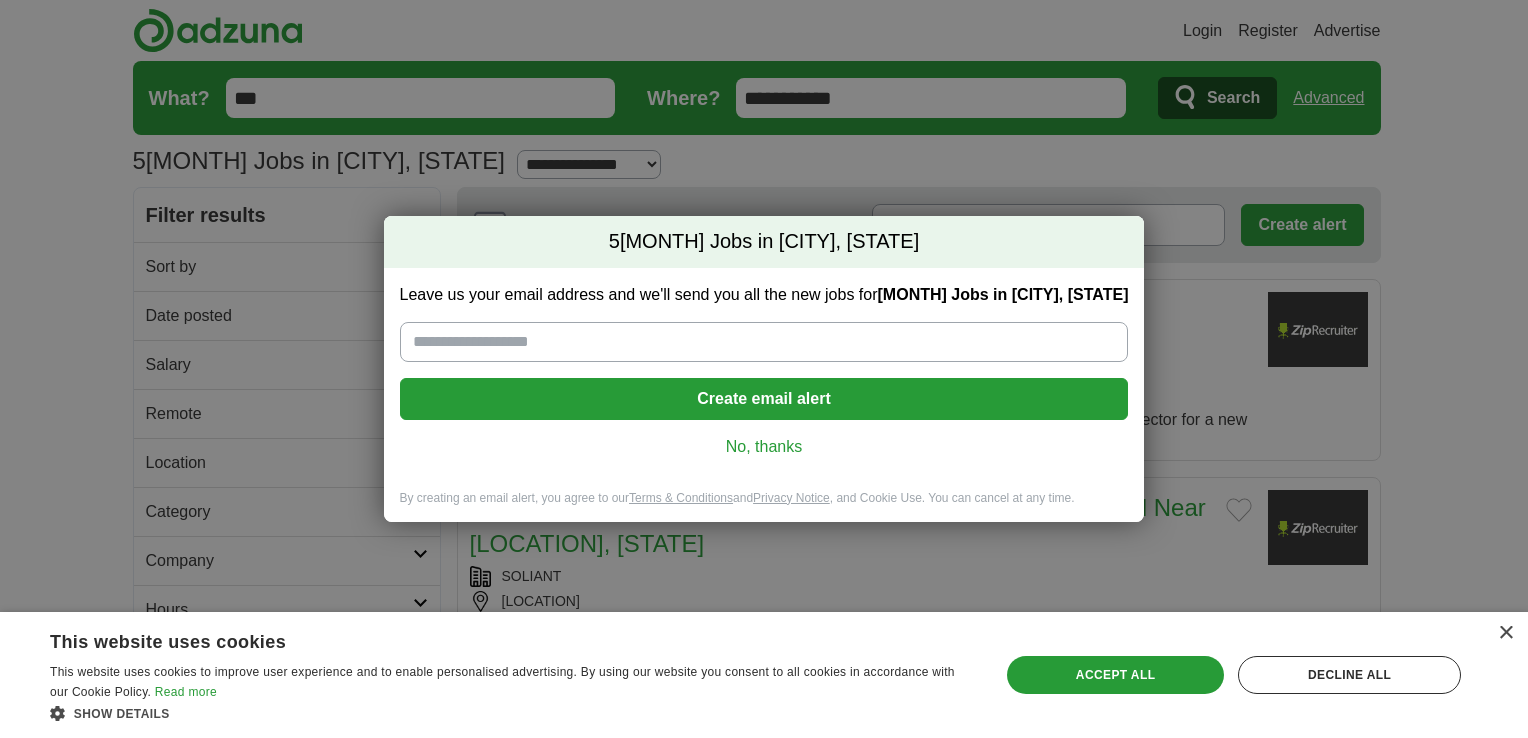 click on "Create email alert" at bounding box center (764, 399) 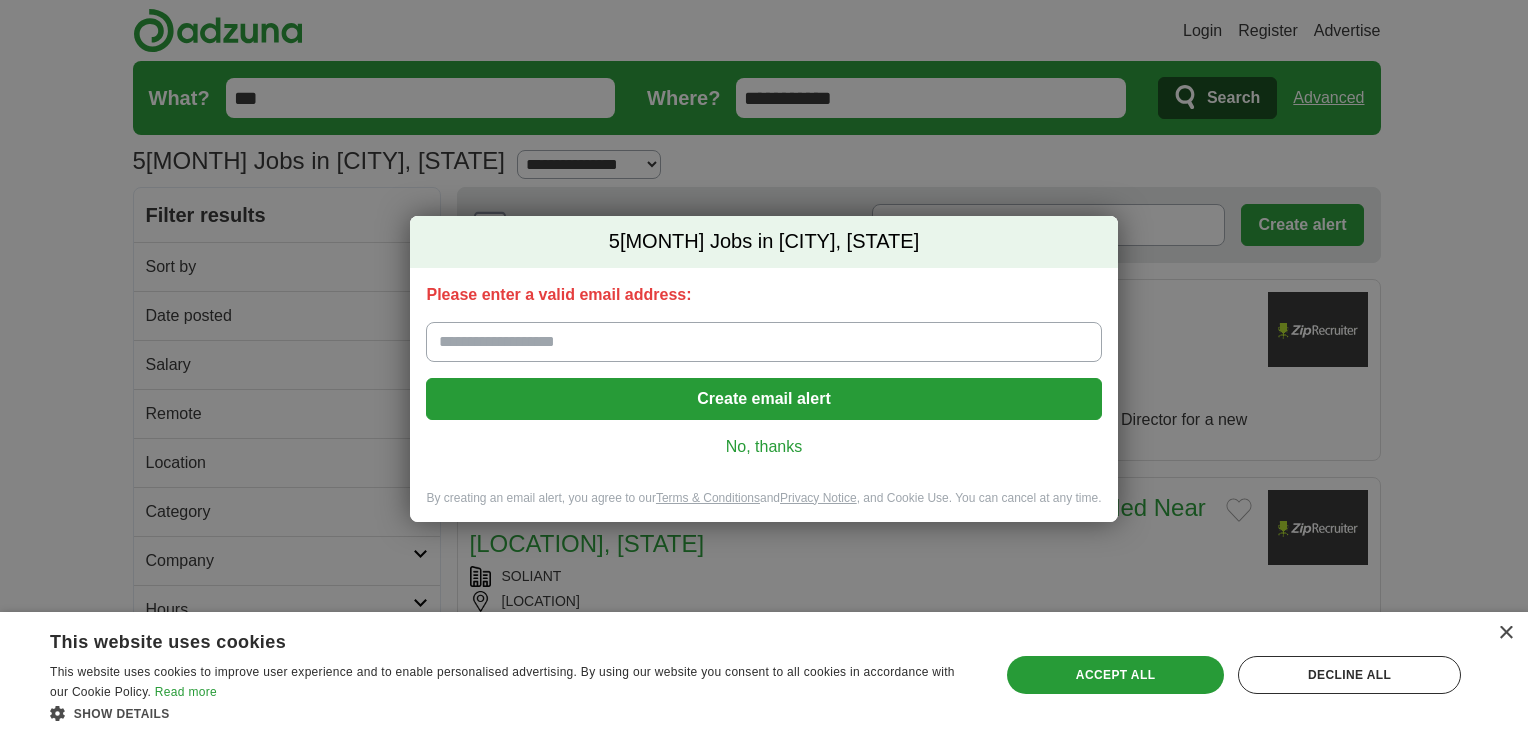 click on "Please enter a valid email address:" at bounding box center (763, 342) 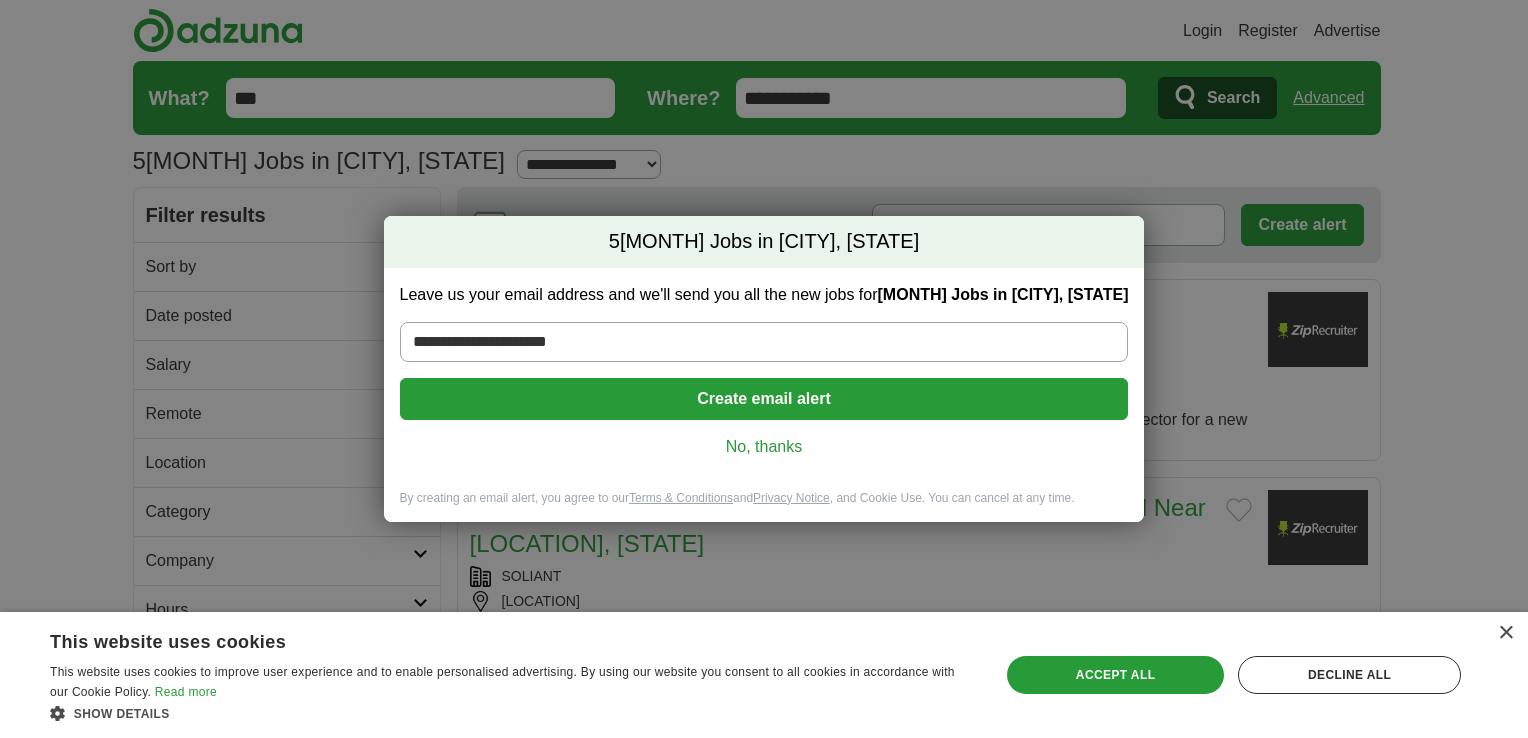click on "Create email alert" at bounding box center [764, 399] 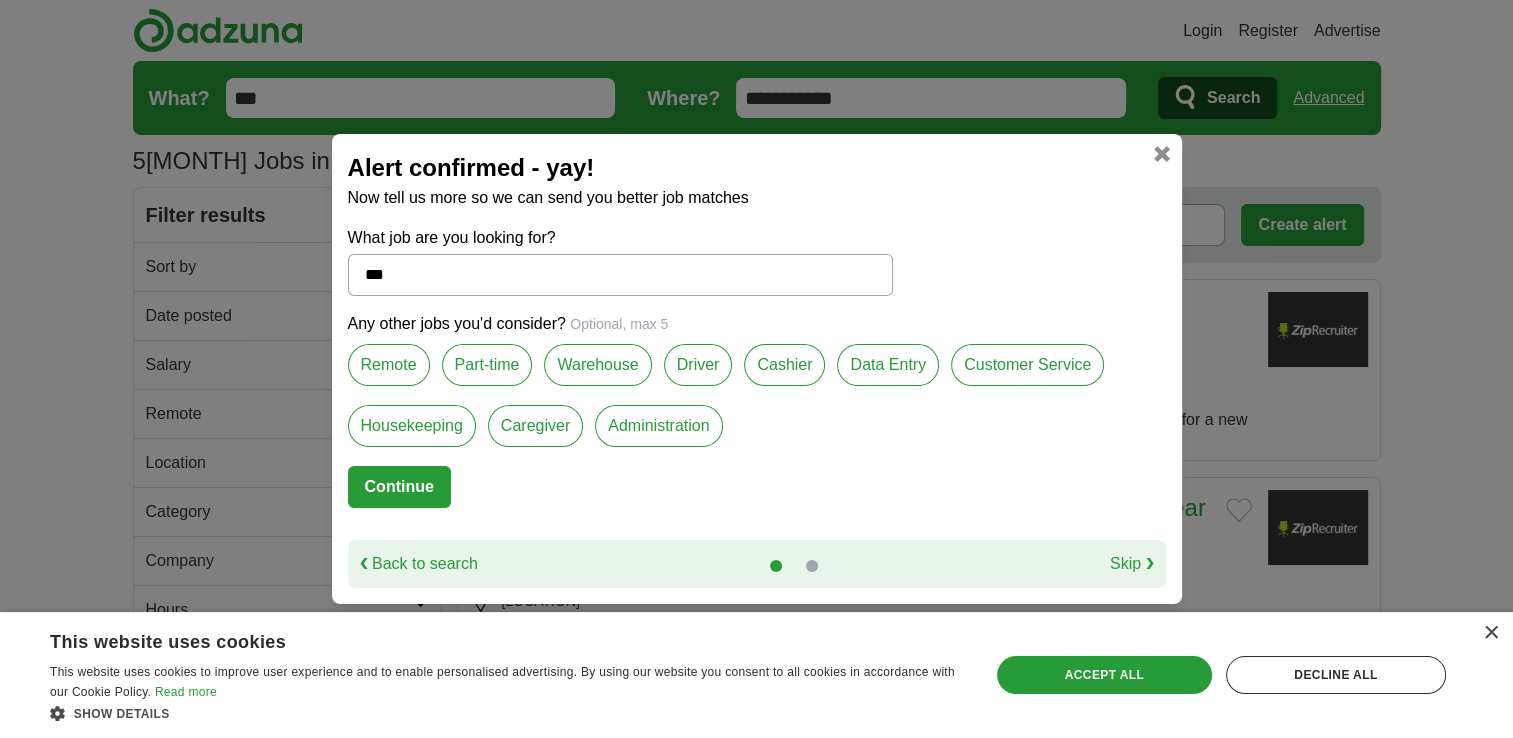 click on "Alert confirmed - yay! Now tell us more so we can send you better job matches What job are you looking for? *** Any other jobs you'd consider?   Optional, max 5 Remote Part-time Warehouse Driver Cashier Data Entry Customer Service Housekeeping Caregiver Administration Continue ❮ Back to search Skip ❯" at bounding box center (757, 369) 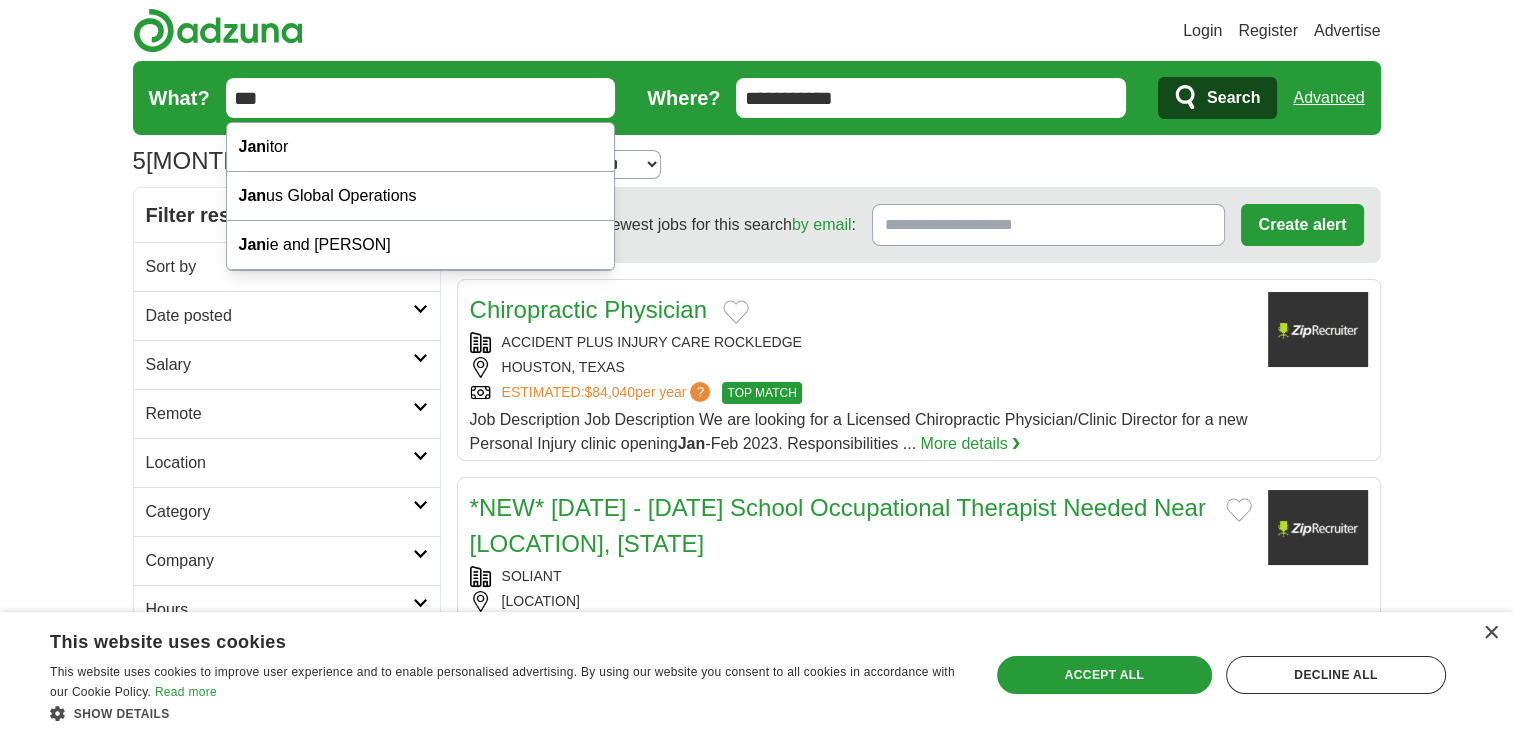 click on "***" at bounding box center (421, 98) 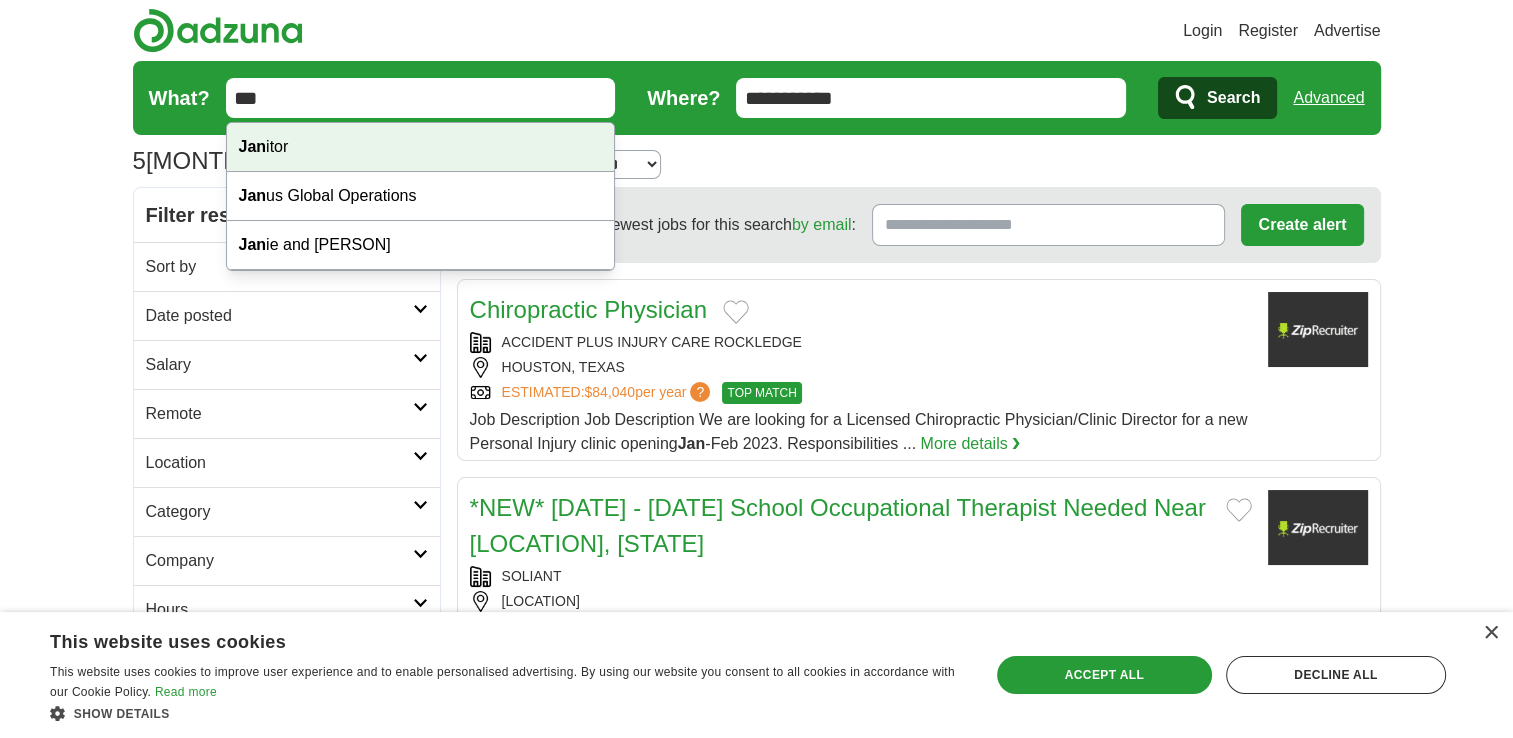 click on "Login
Register
Advertise
5
Jan Jobs in Houston, TX
Salary
Salary
Select a salary range
Salary from
from $10,000
from $20,000
from $40,000
from $60,000
from $80,000
from $100,000
per year" at bounding box center (756, 1542) 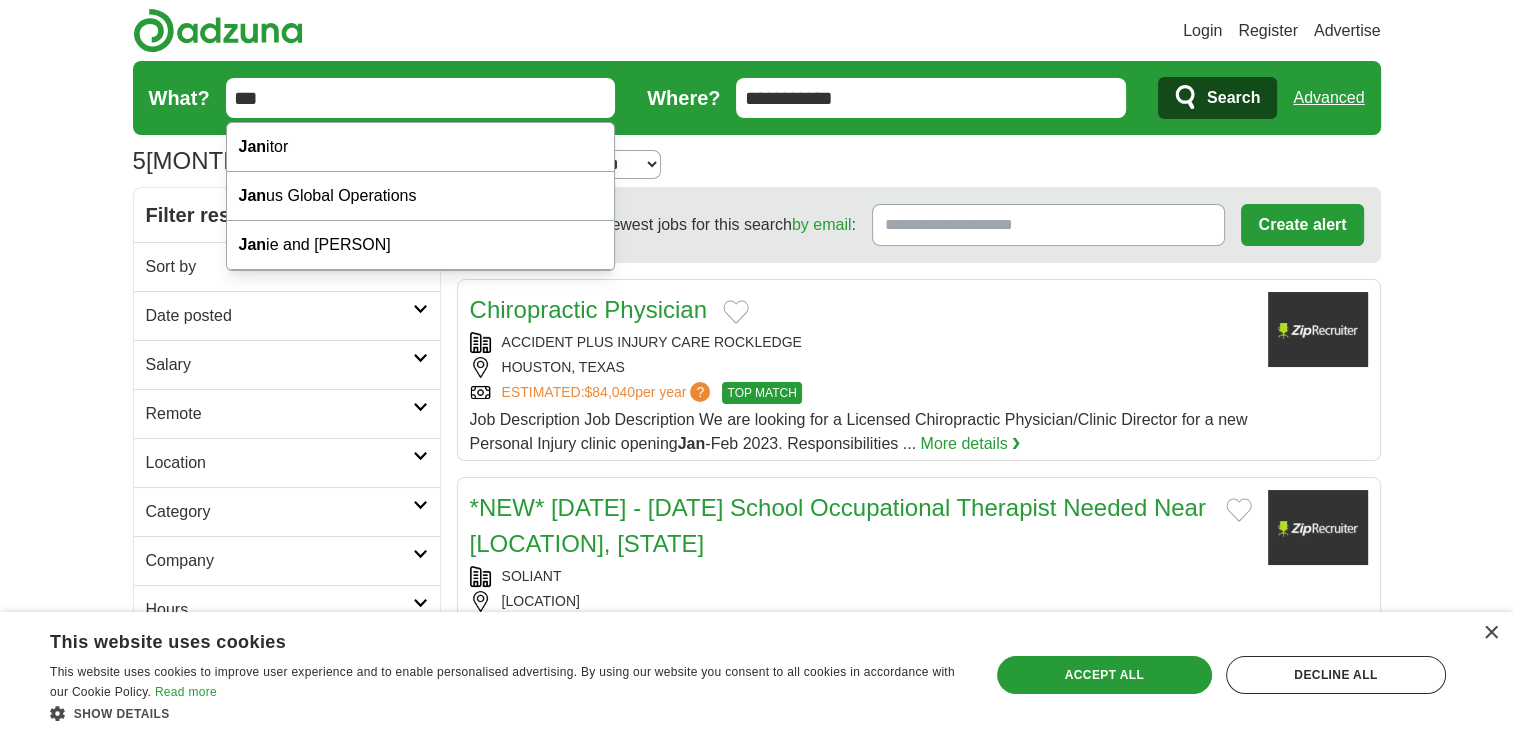 click on "***" at bounding box center (421, 98) 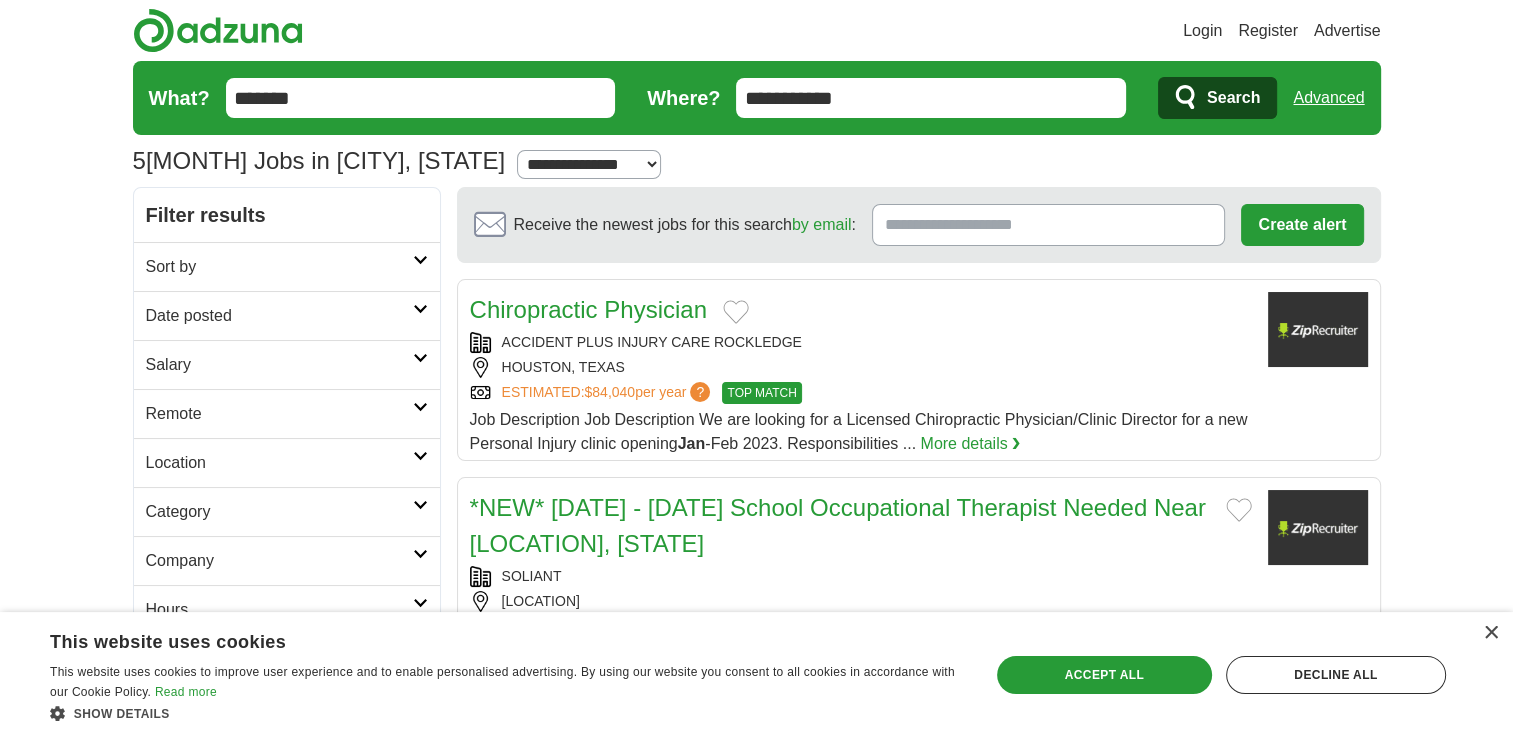 type on "*******" 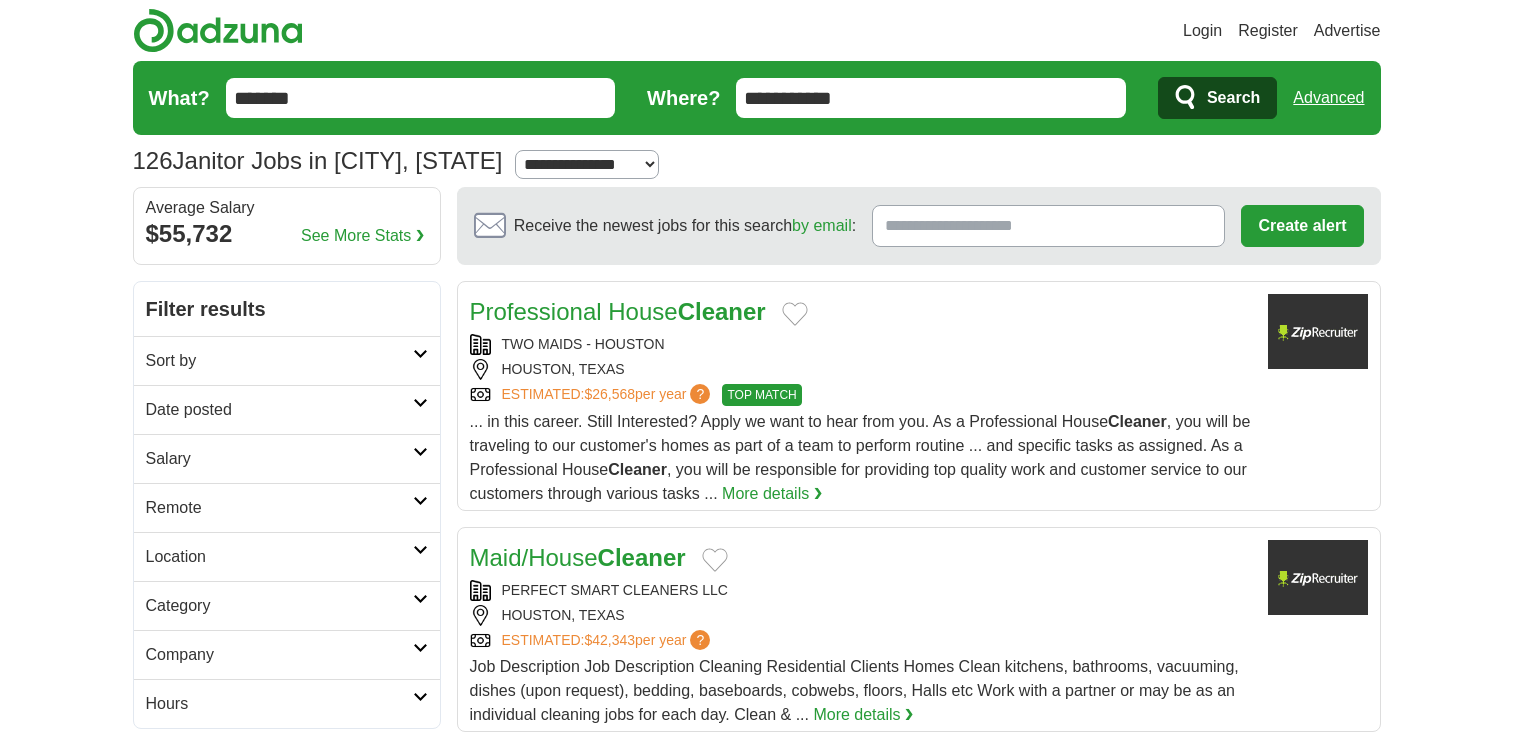 scroll, scrollTop: 0, scrollLeft: 0, axis: both 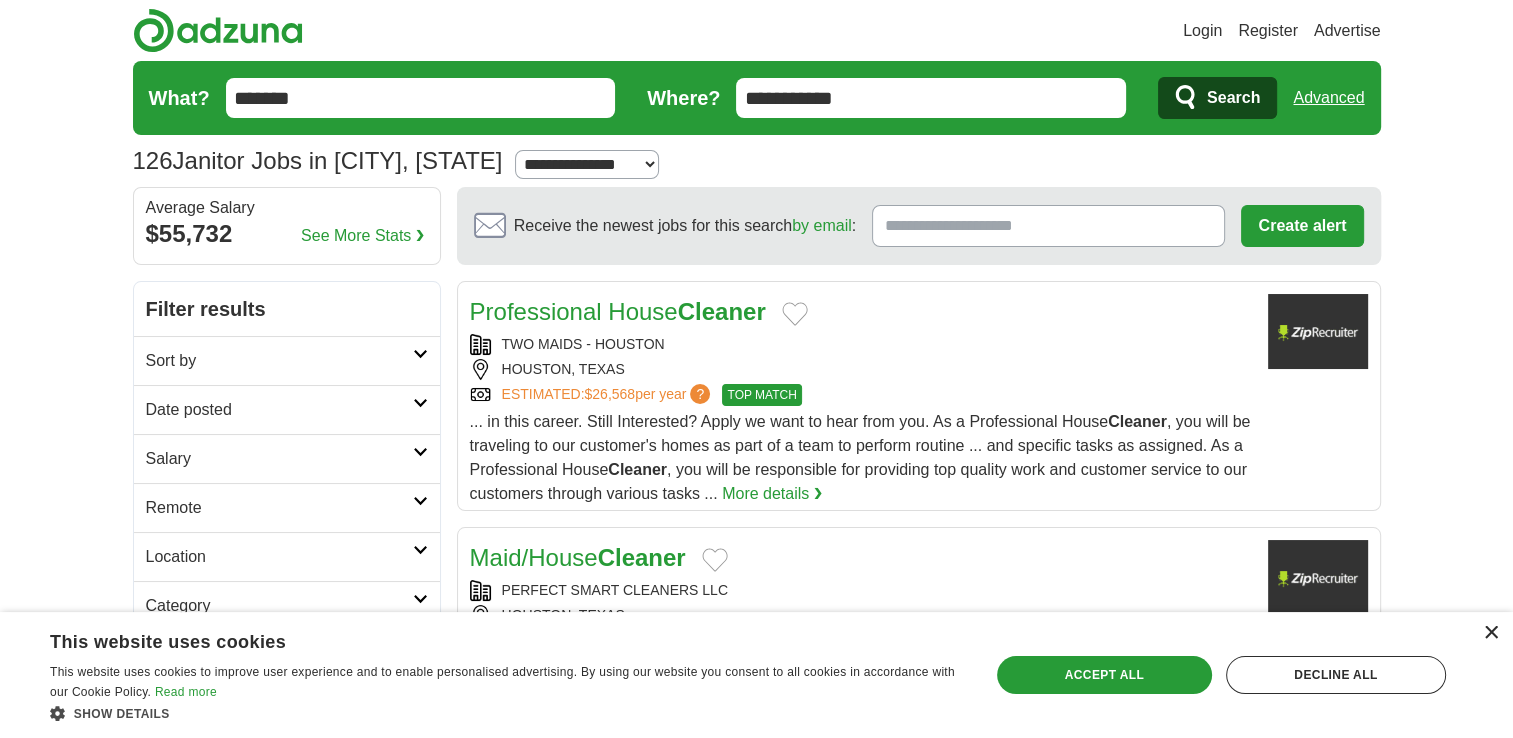 click on "×" at bounding box center (1490, 633) 